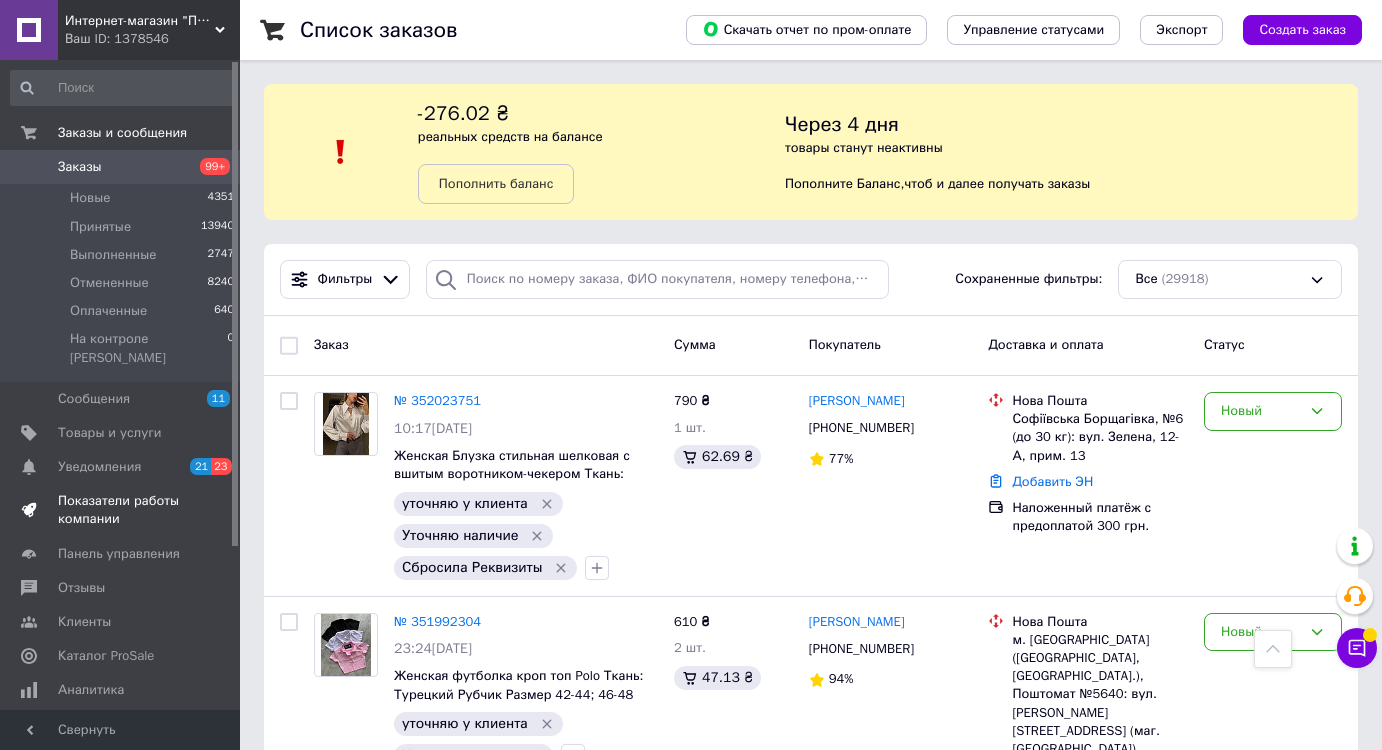 scroll, scrollTop: 545, scrollLeft: 0, axis: vertical 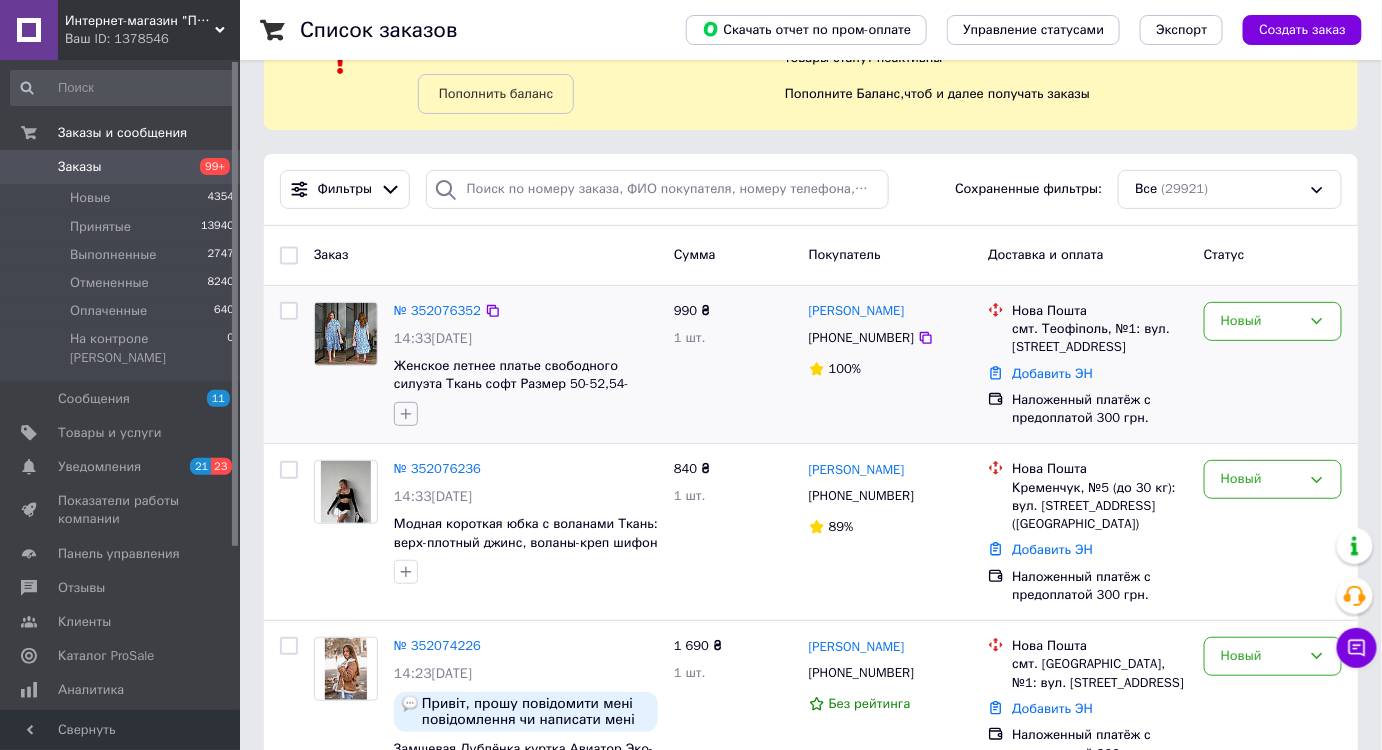 click 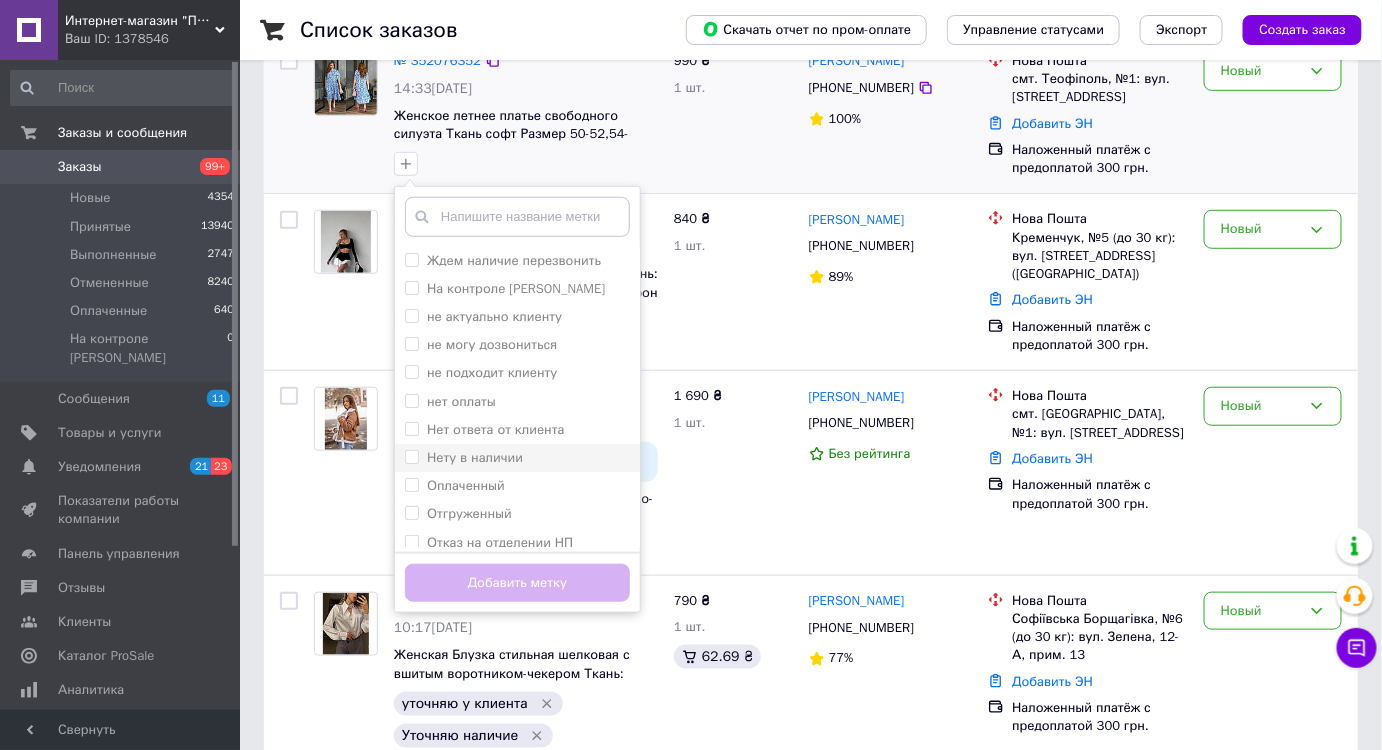 scroll, scrollTop: 363, scrollLeft: 0, axis: vertical 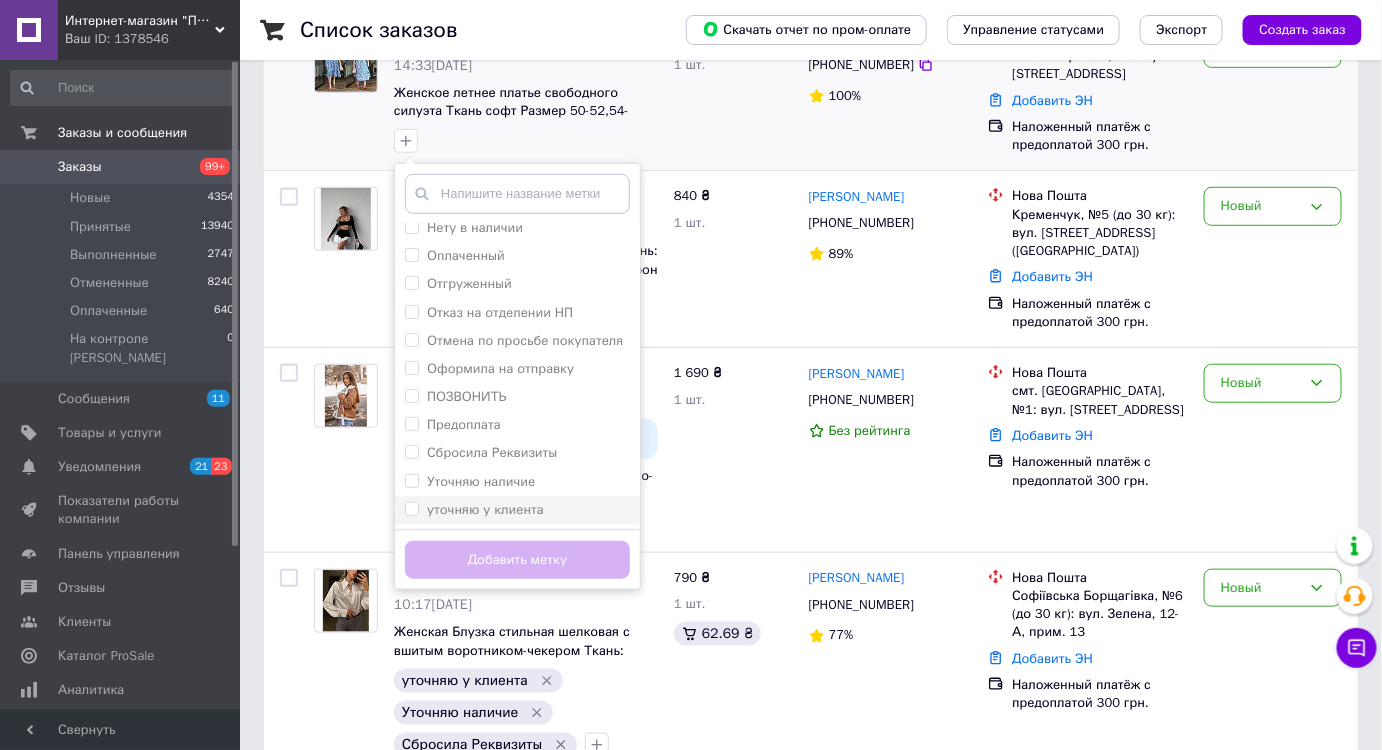 click on "уточняю у клиента" at bounding box center (485, 509) 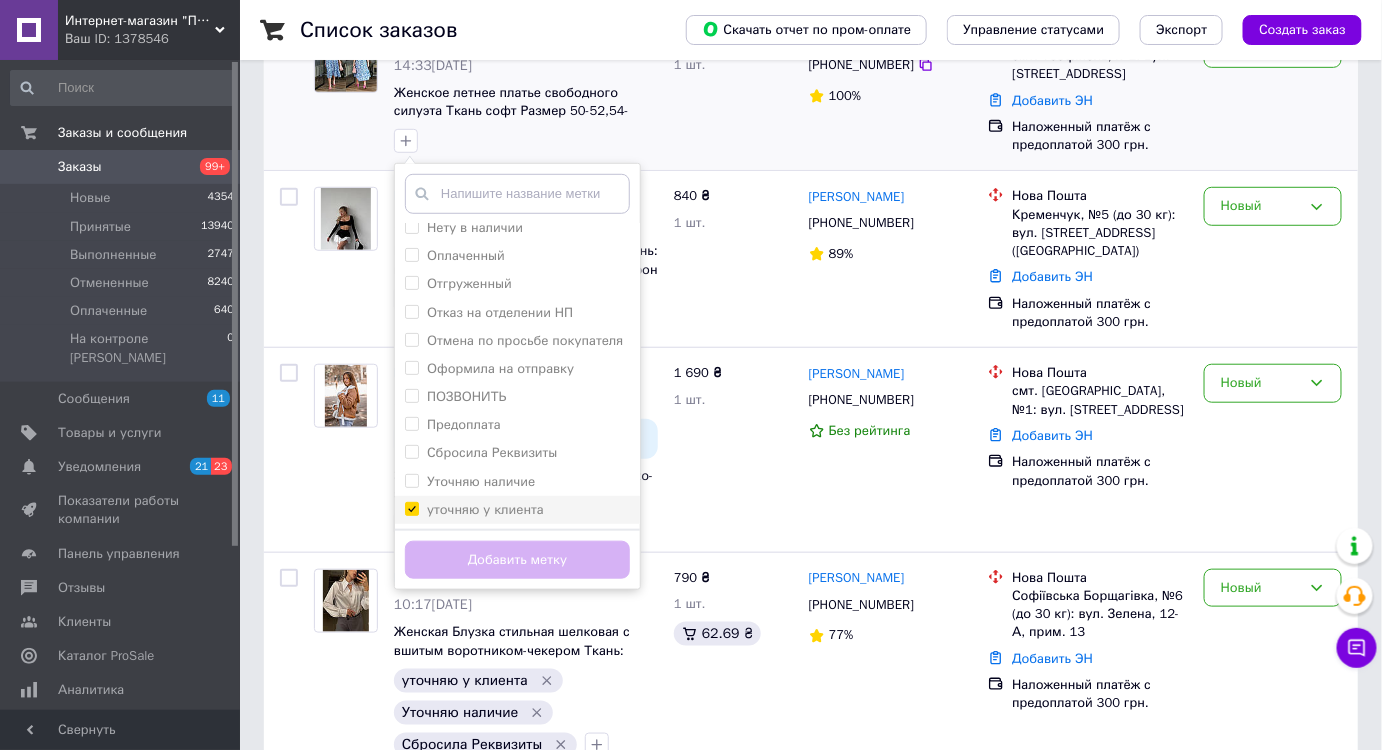 checkbox on "true" 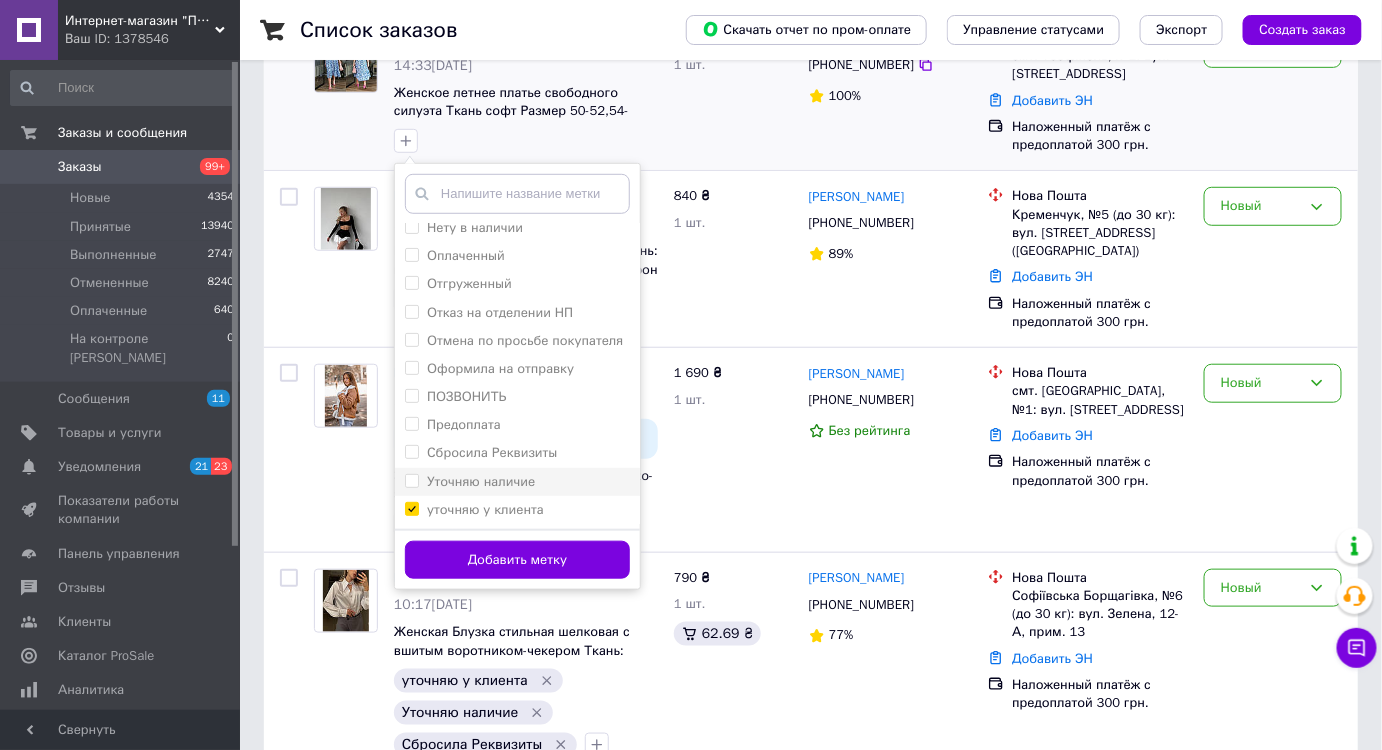 click on "Уточняю наличие" at bounding box center [481, 481] 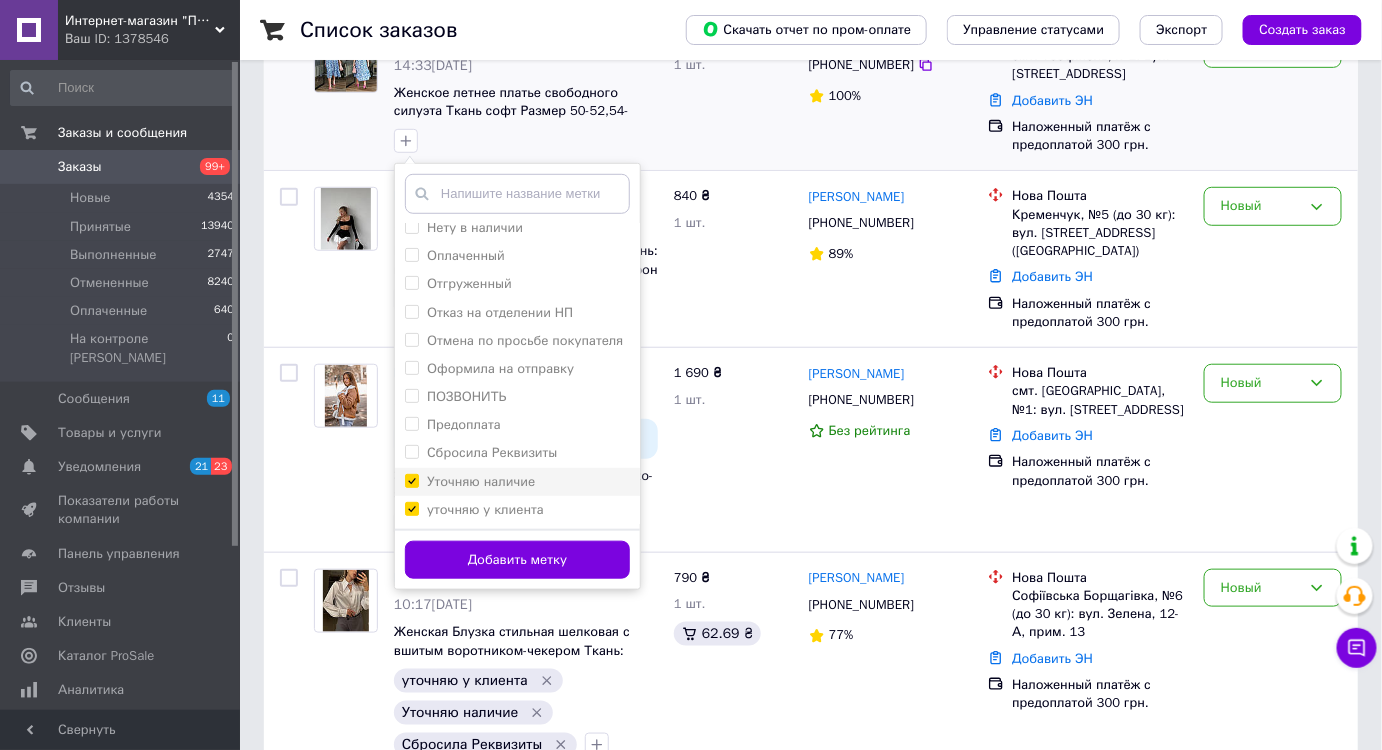 click on "Уточняю наличие" at bounding box center (481, 481) 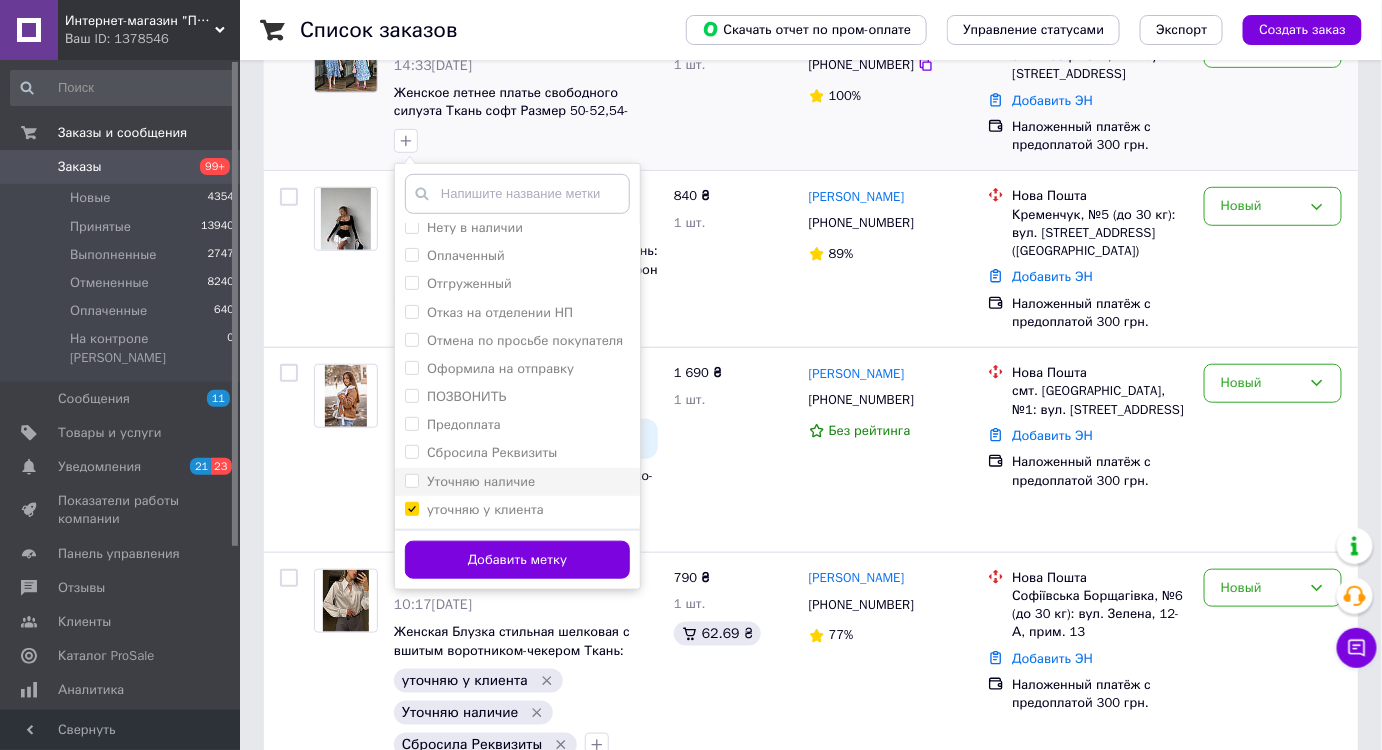 checkbox on "false" 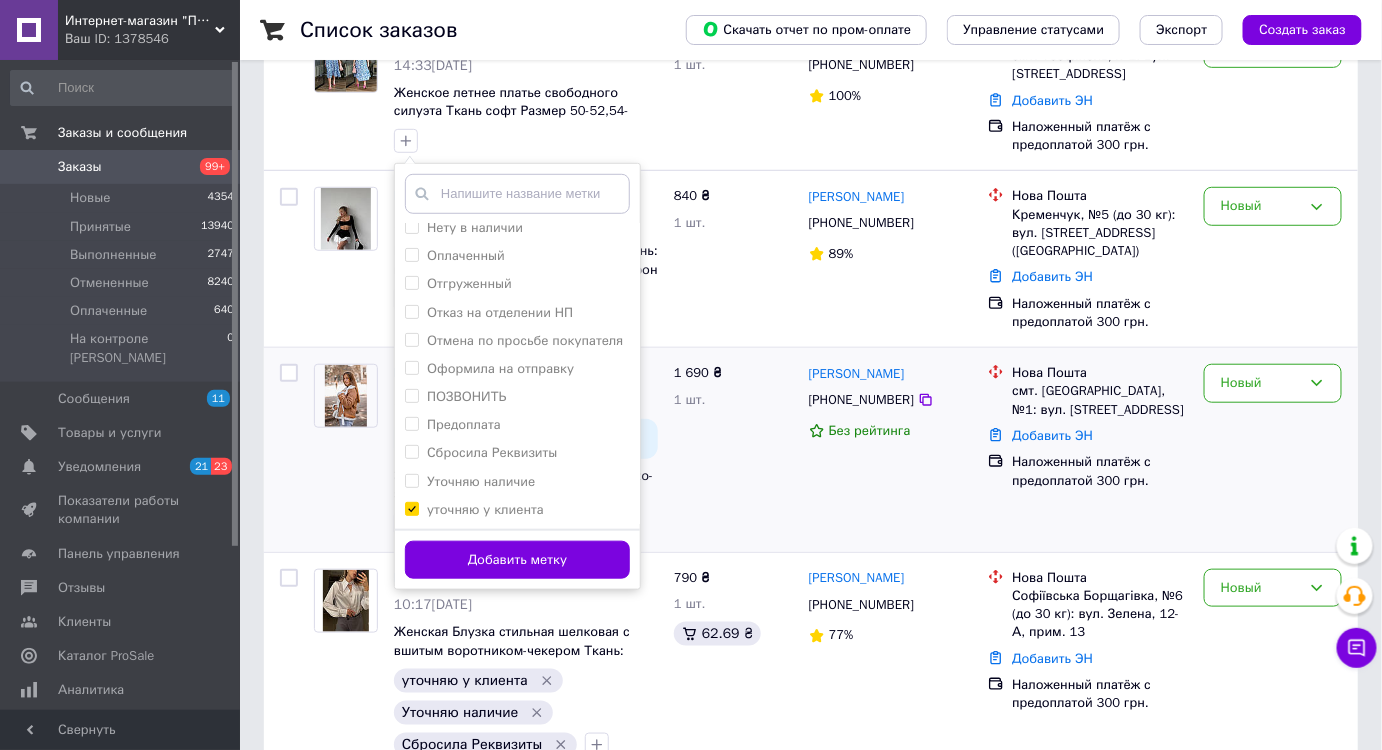 click on "Добавить метку" at bounding box center (517, 560) 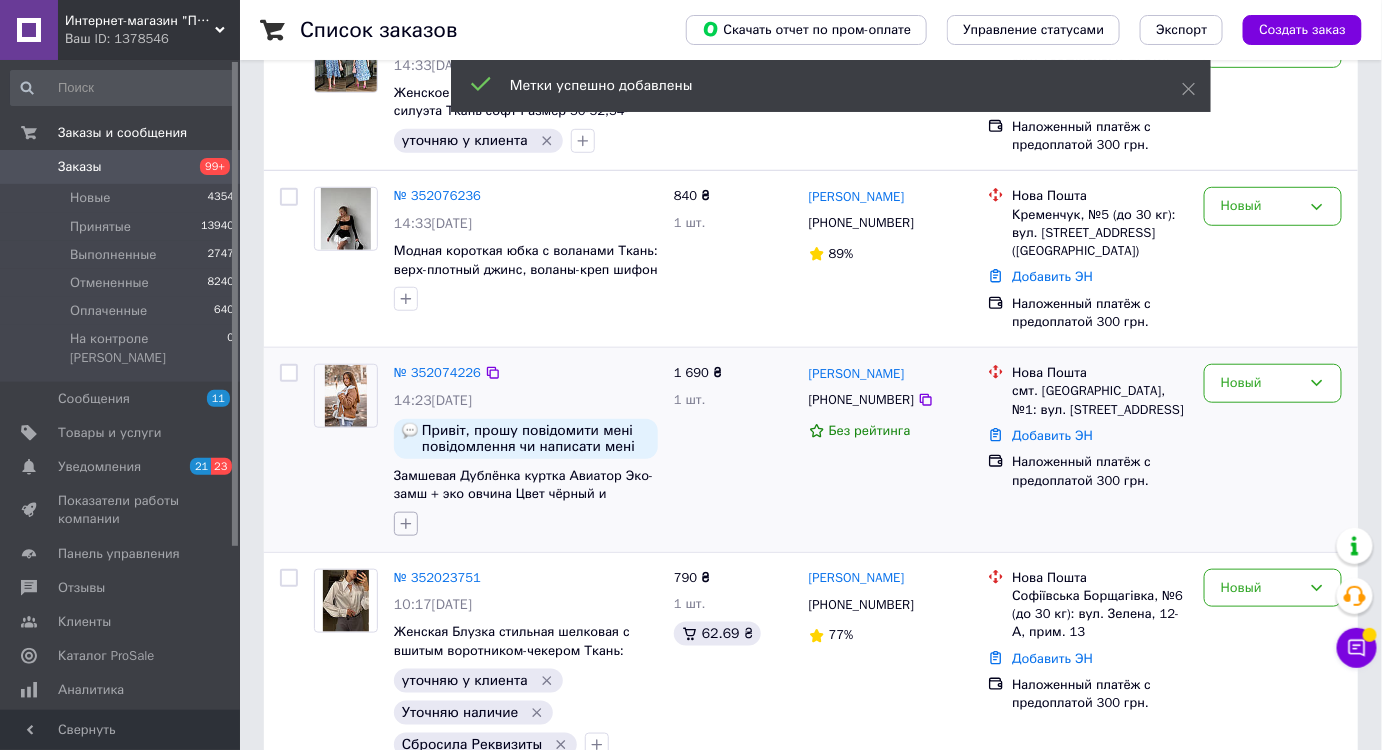 click 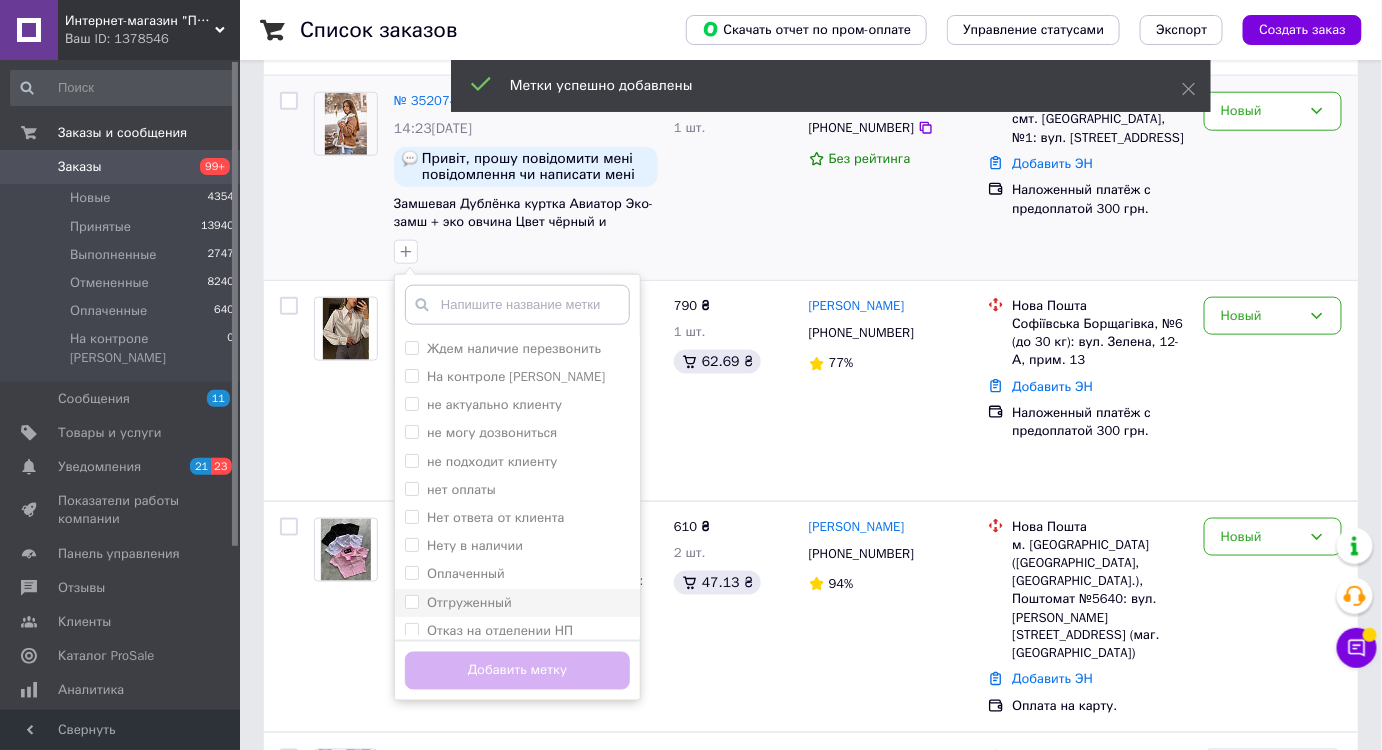 scroll, scrollTop: 636, scrollLeft: 0, axis: vertical 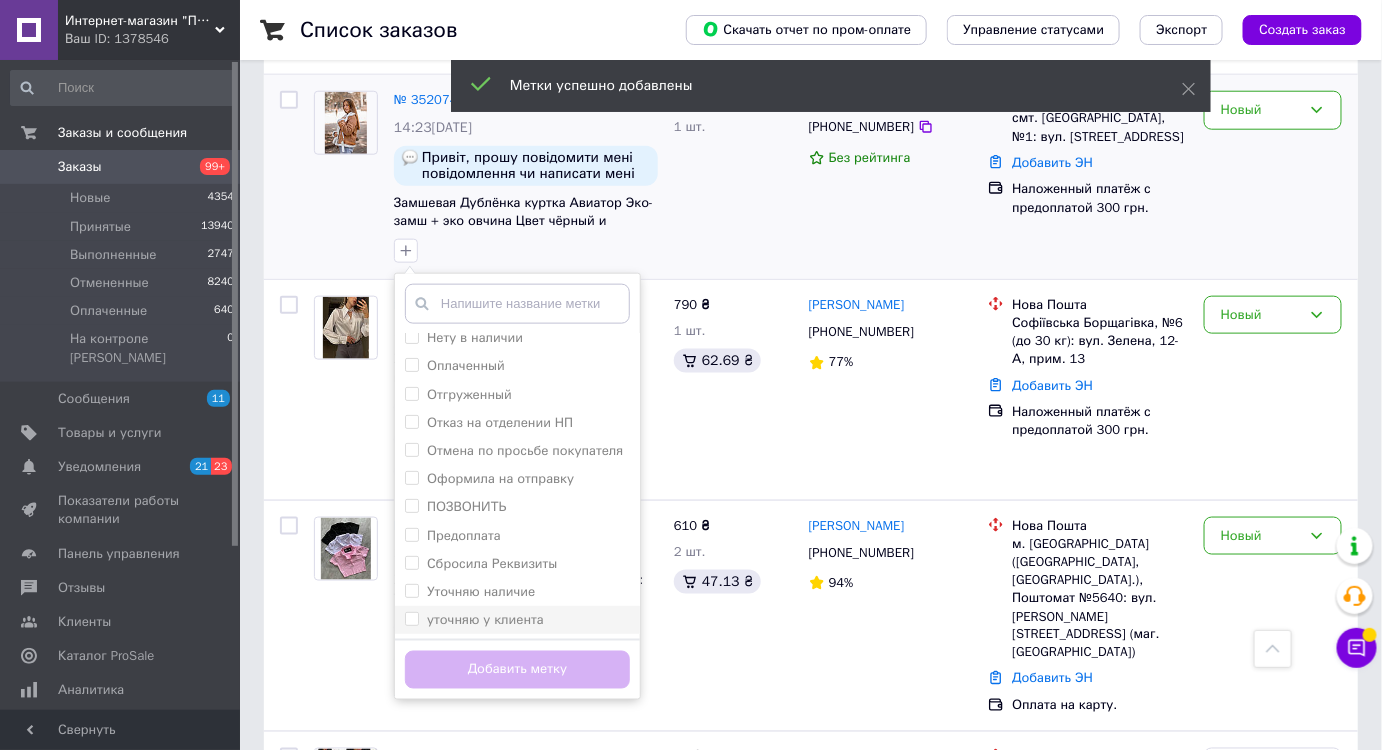 click on "уточняю у клиента" at bounding box center (485, 619) 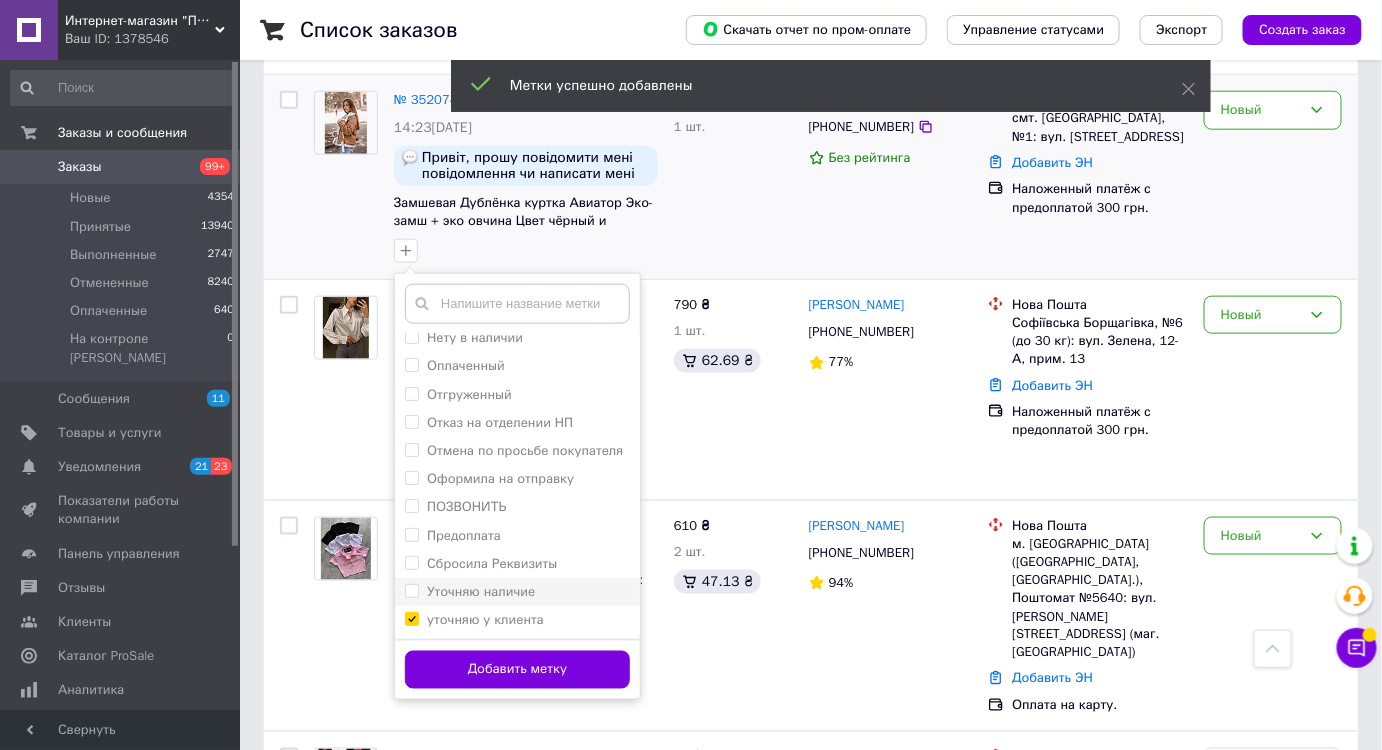 click on "Уточняю наличие" at bounding box center [517, 592] 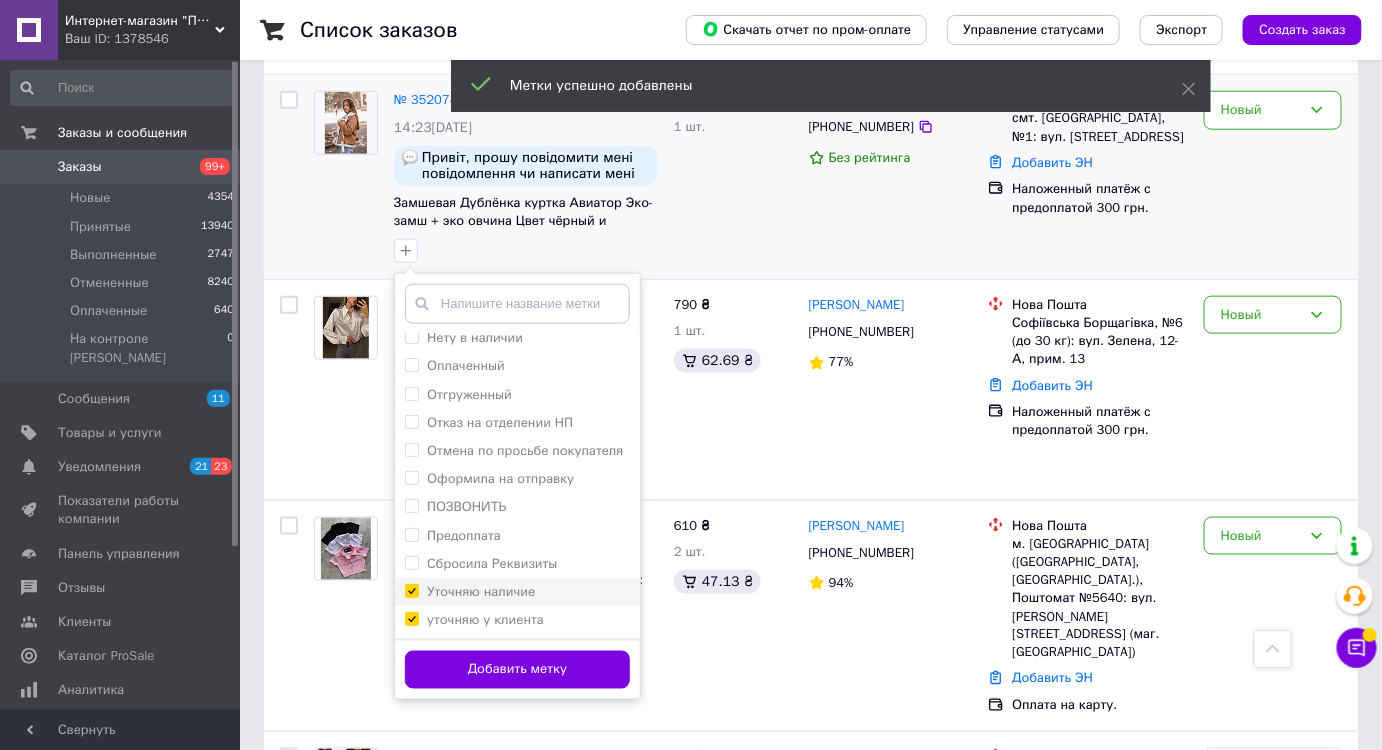 checkbox on "true" 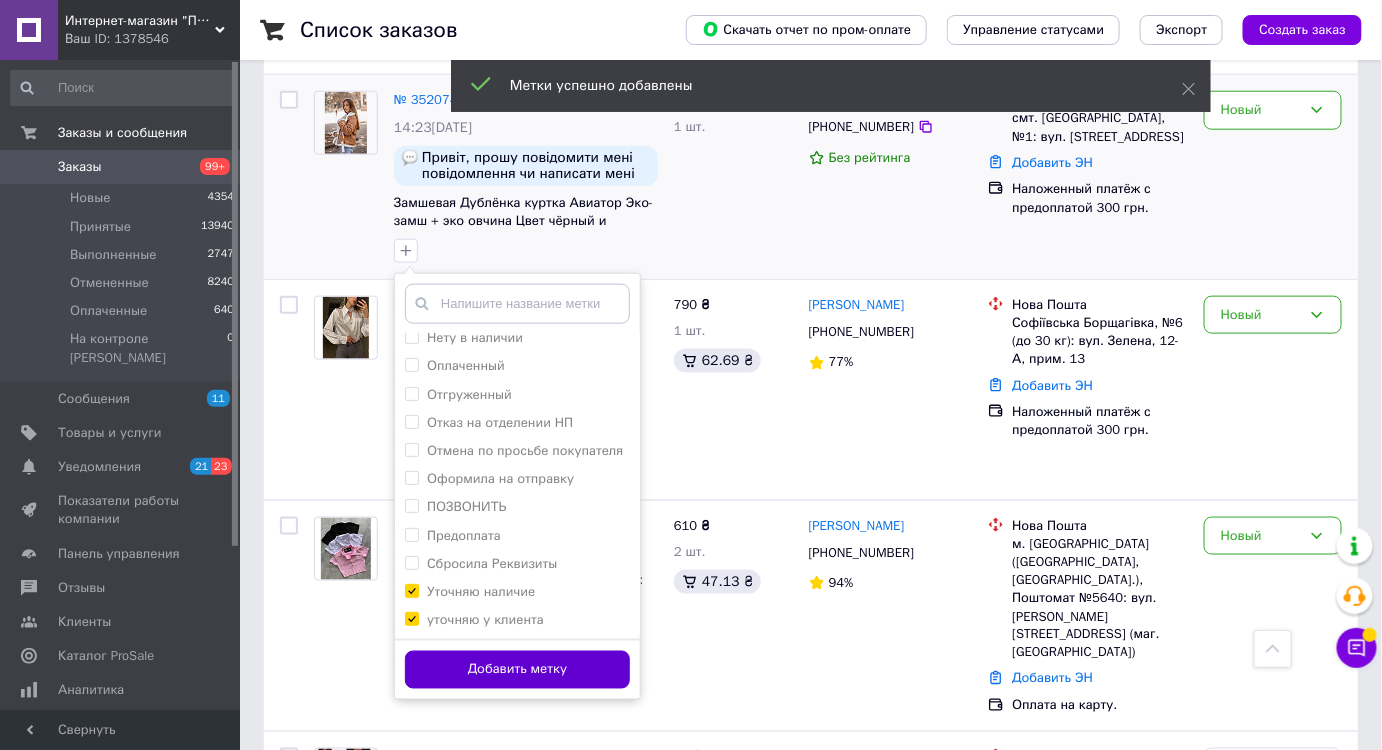 click on "Добавить метку" at bounding box center [517, 670] 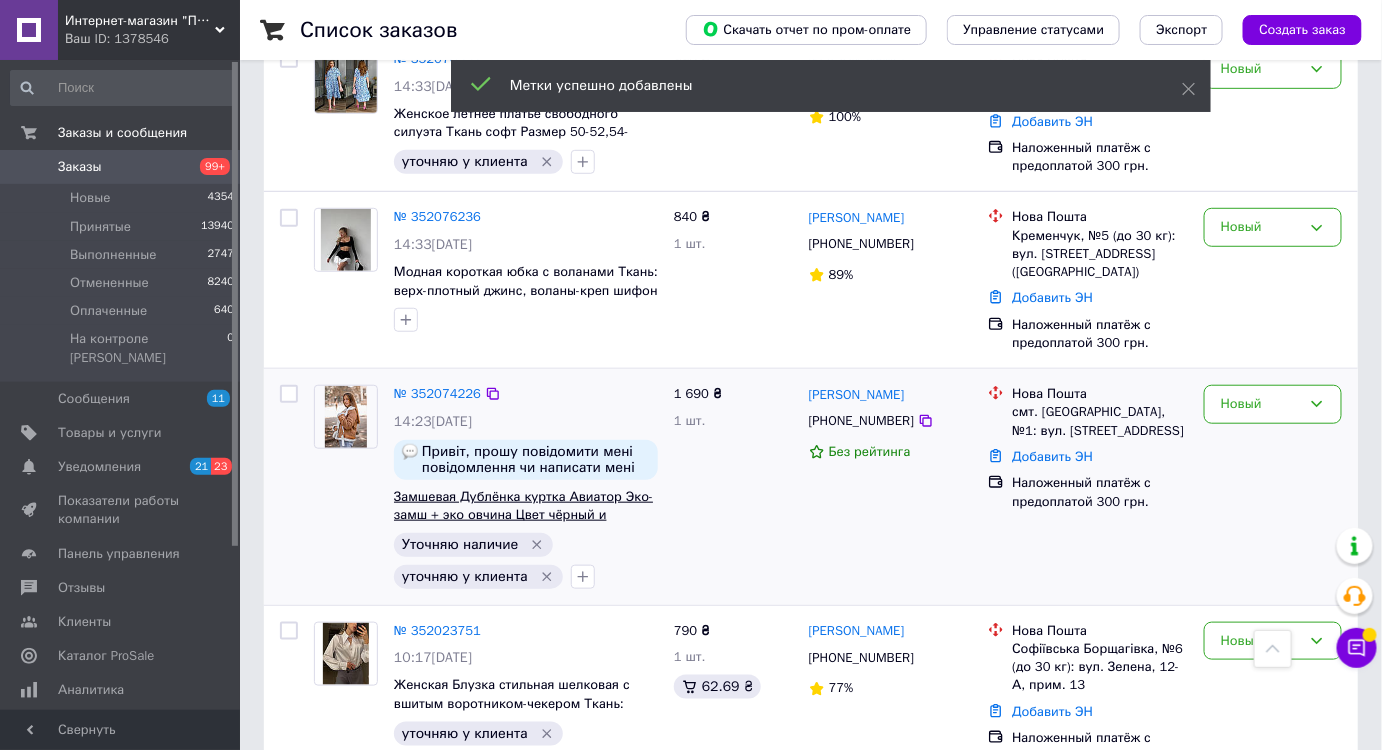 scroll, scrollTop: 272, scrollLeft: 0, axis: vertical 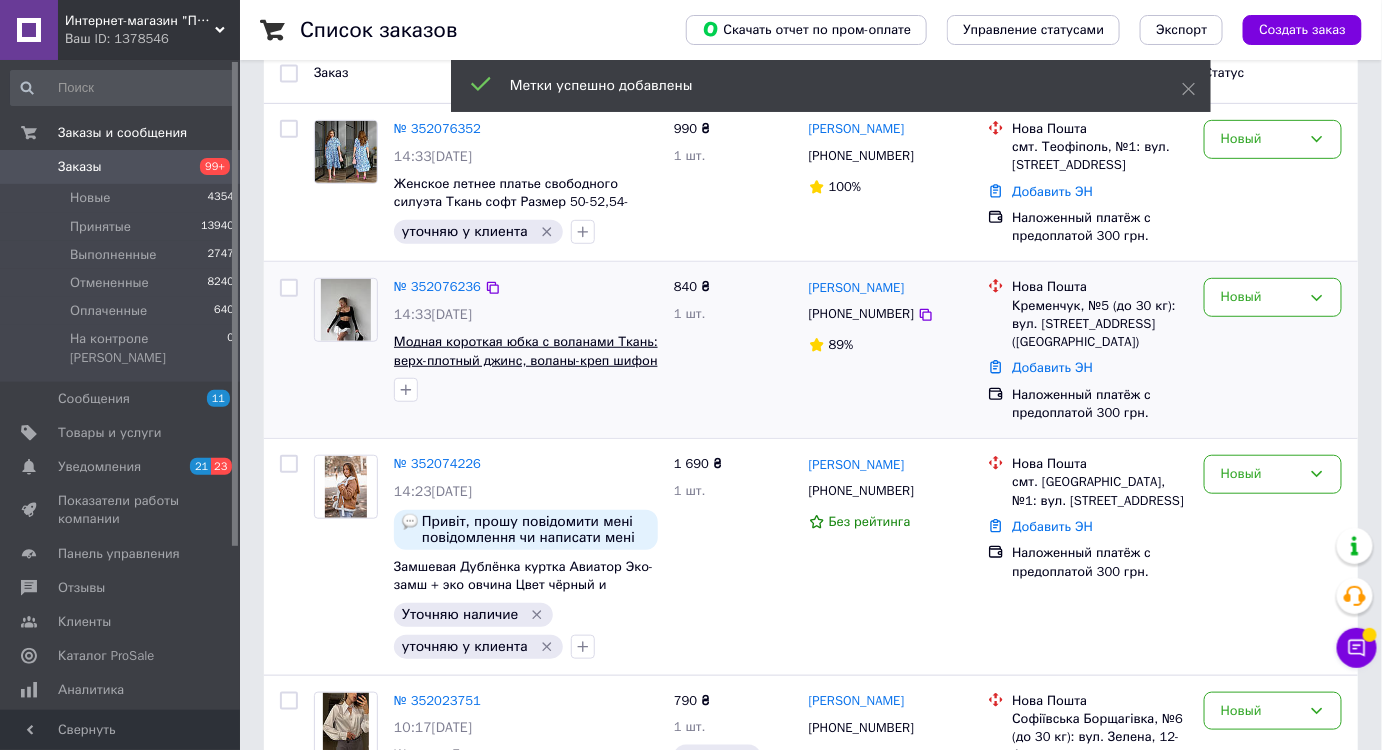 click on "Модная короткая юбка с воланами Ткань: верх-плотный джинс, воланы-креп шифон Размер: 42-44, 46-48" at bounding box center (526, 360) 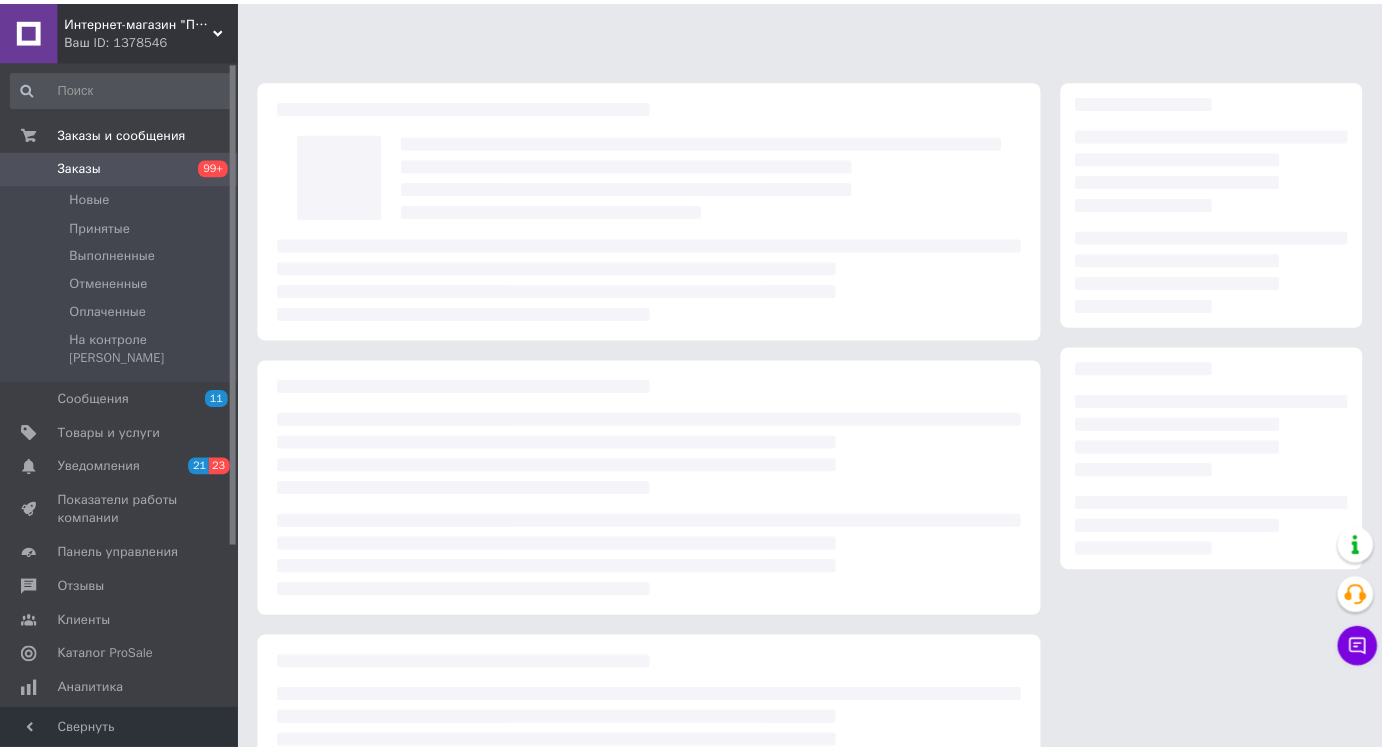 scroll, scrollTop: 0, scrollLeft: 0, axis: both 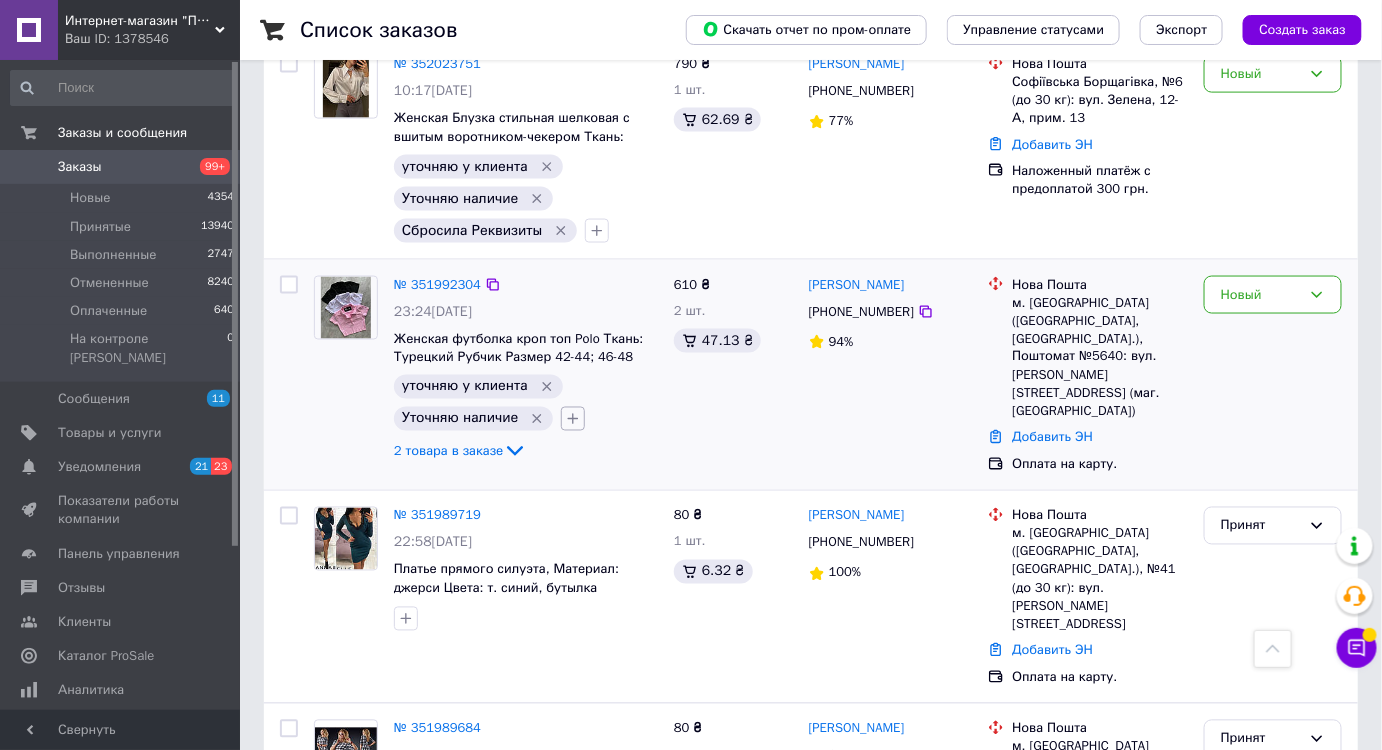 click 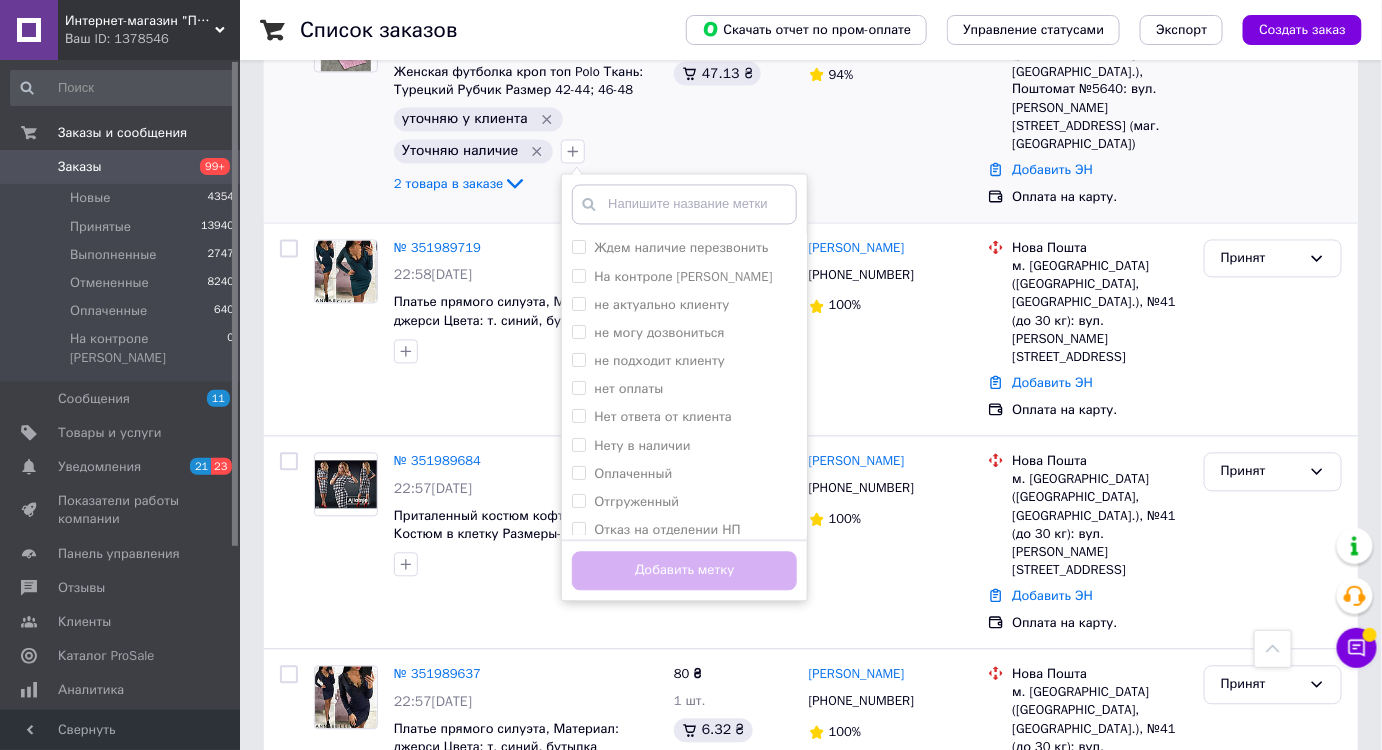 scroll, scrollTop: 1181, scrollLeft: 0, axis: vertical 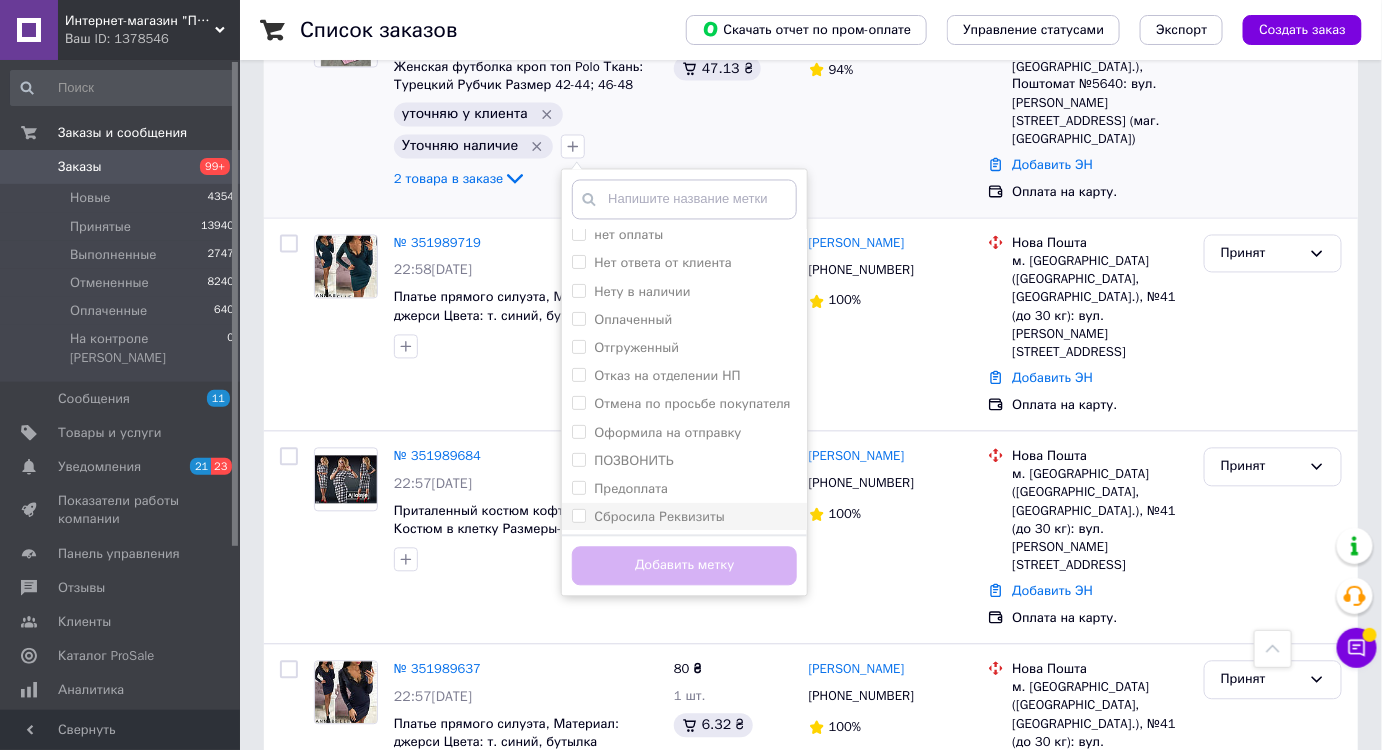 click on "Сбросила Реквизиты" at bounding box center [659, 516] 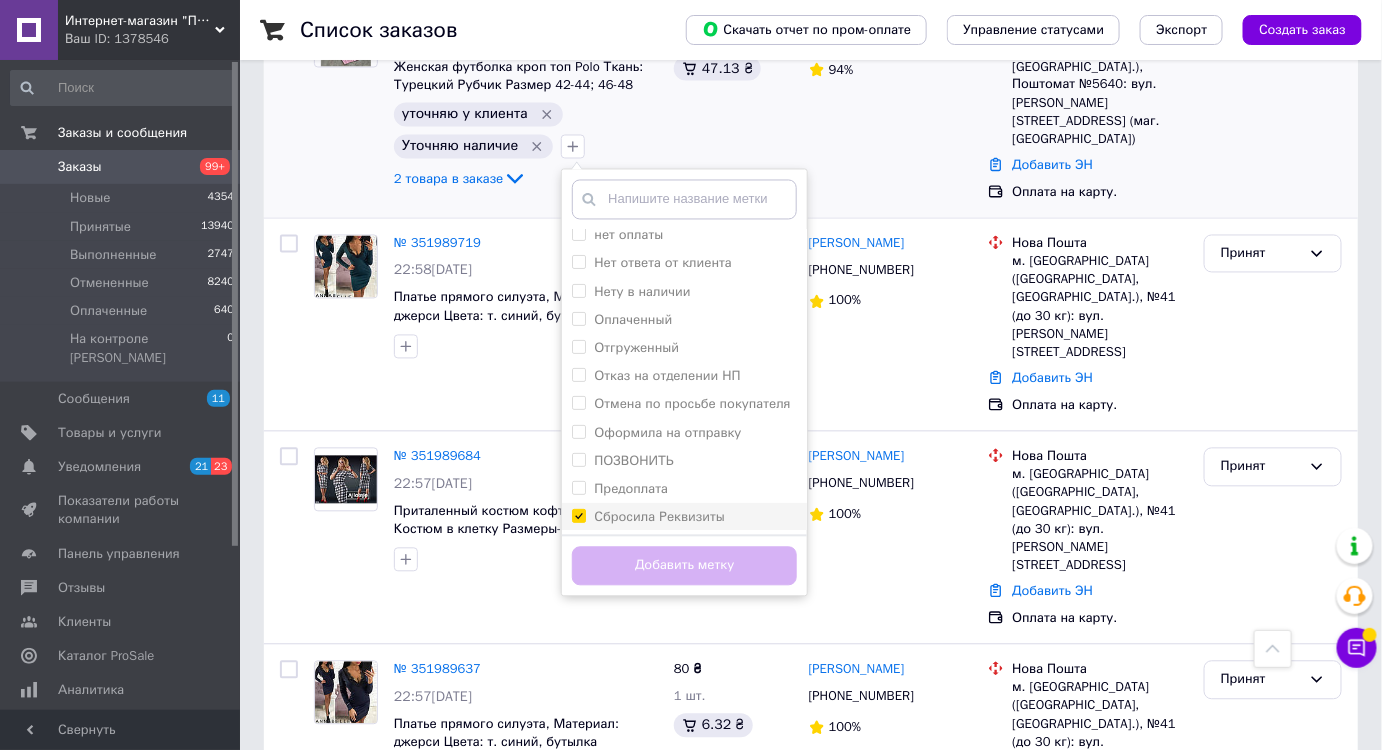 checkbox on "true" 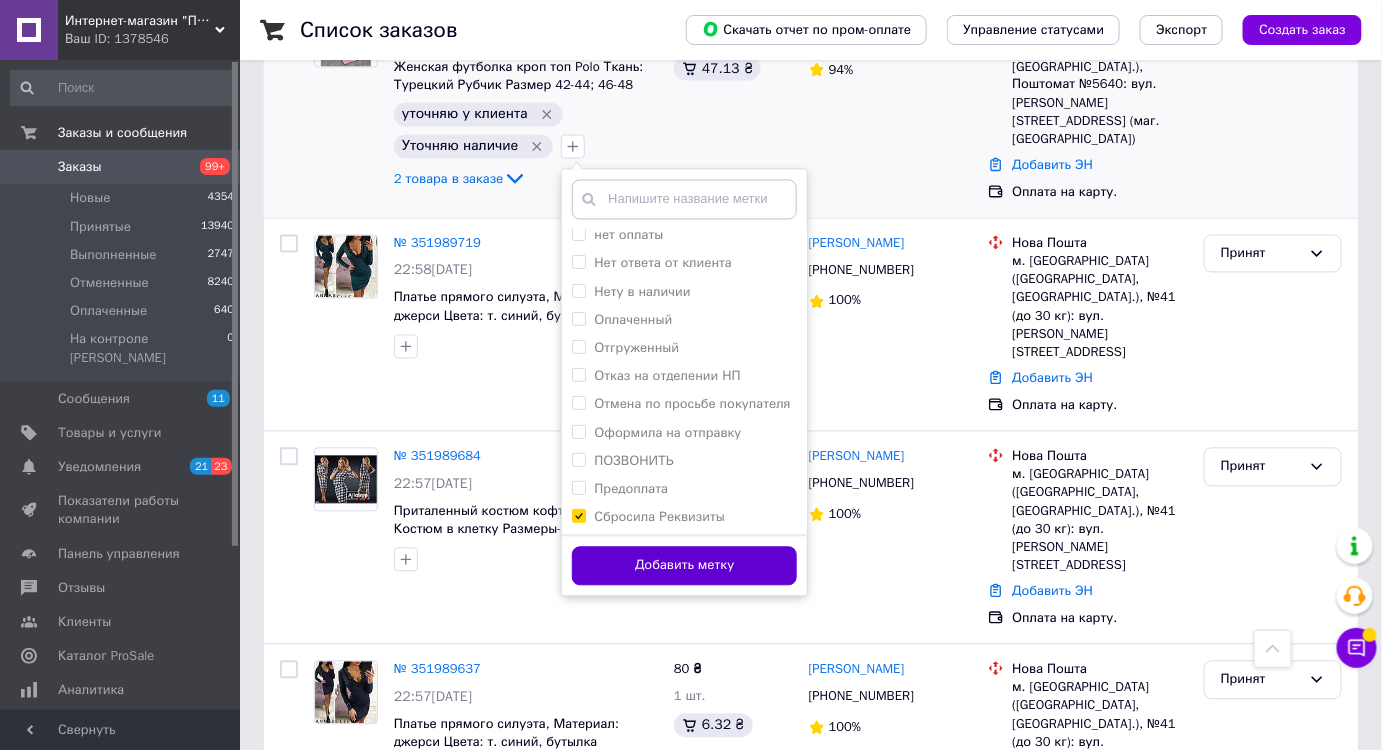 click on "Добавить метку" at bounding box center [684, 566] 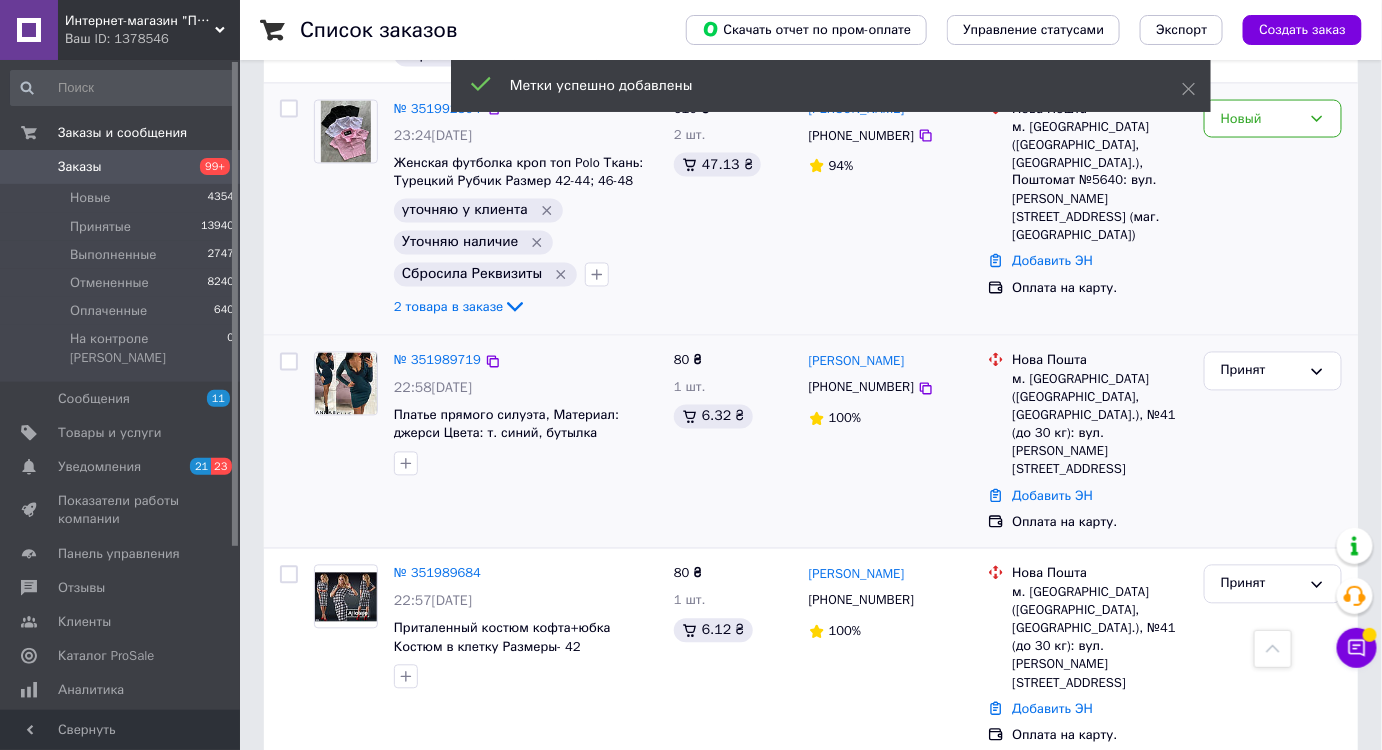 scroll, scrollTop: 909, scrollLeft: 0, axis: vertical 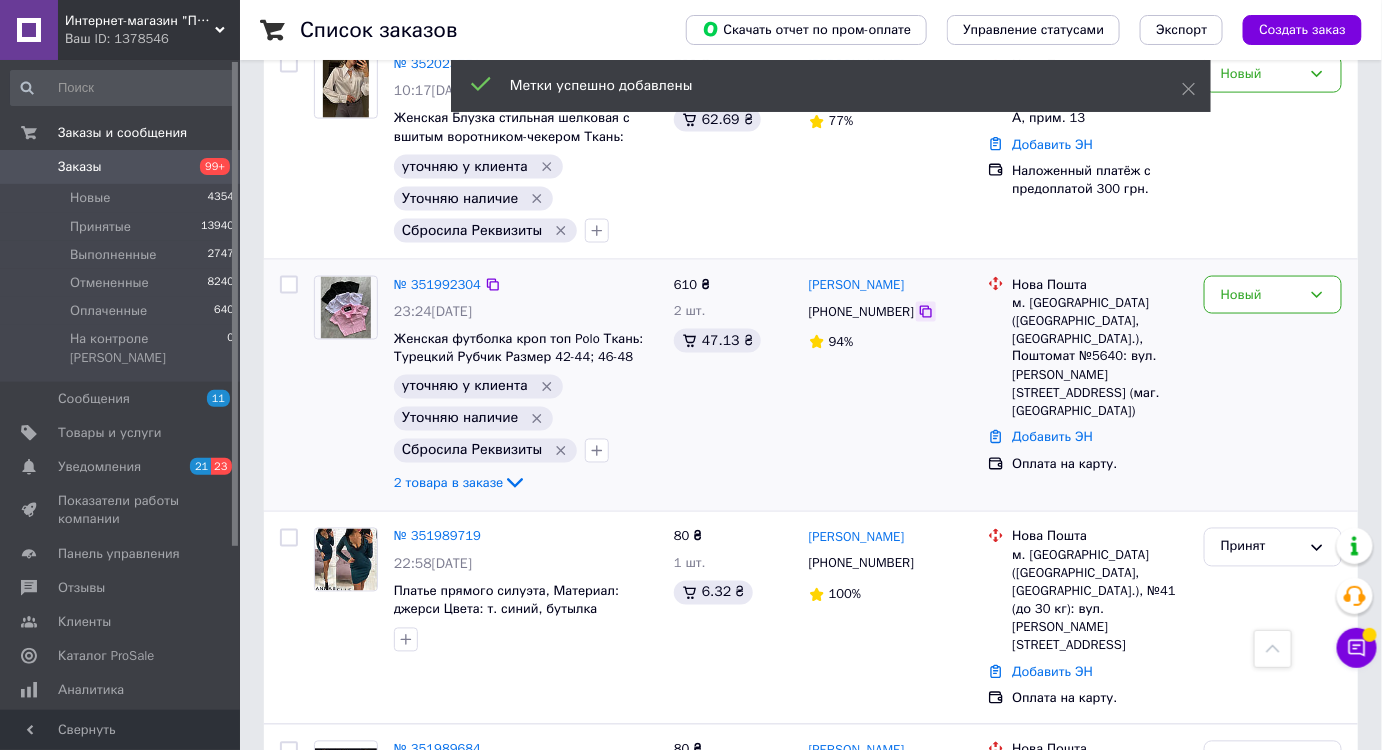 click 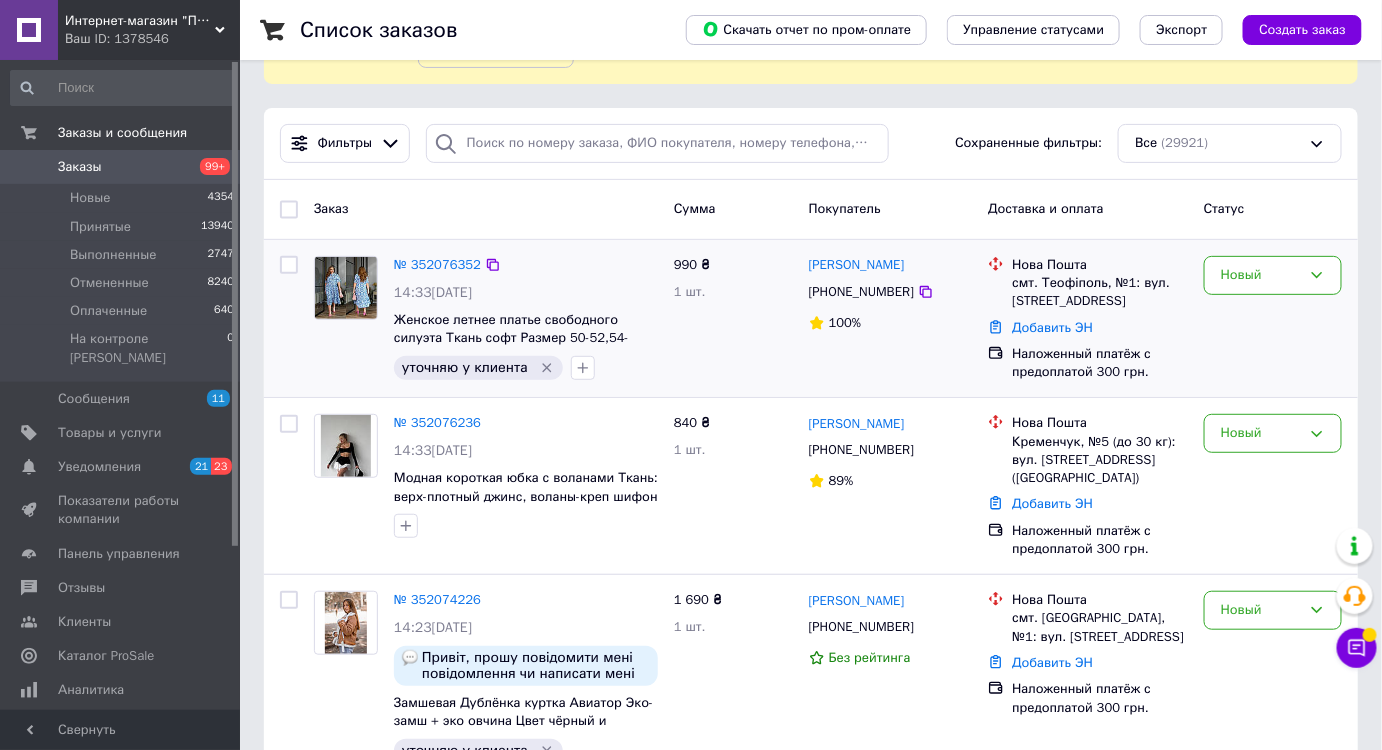 scroll, scrollTop: 0, scrollLeft: 0, axis: both 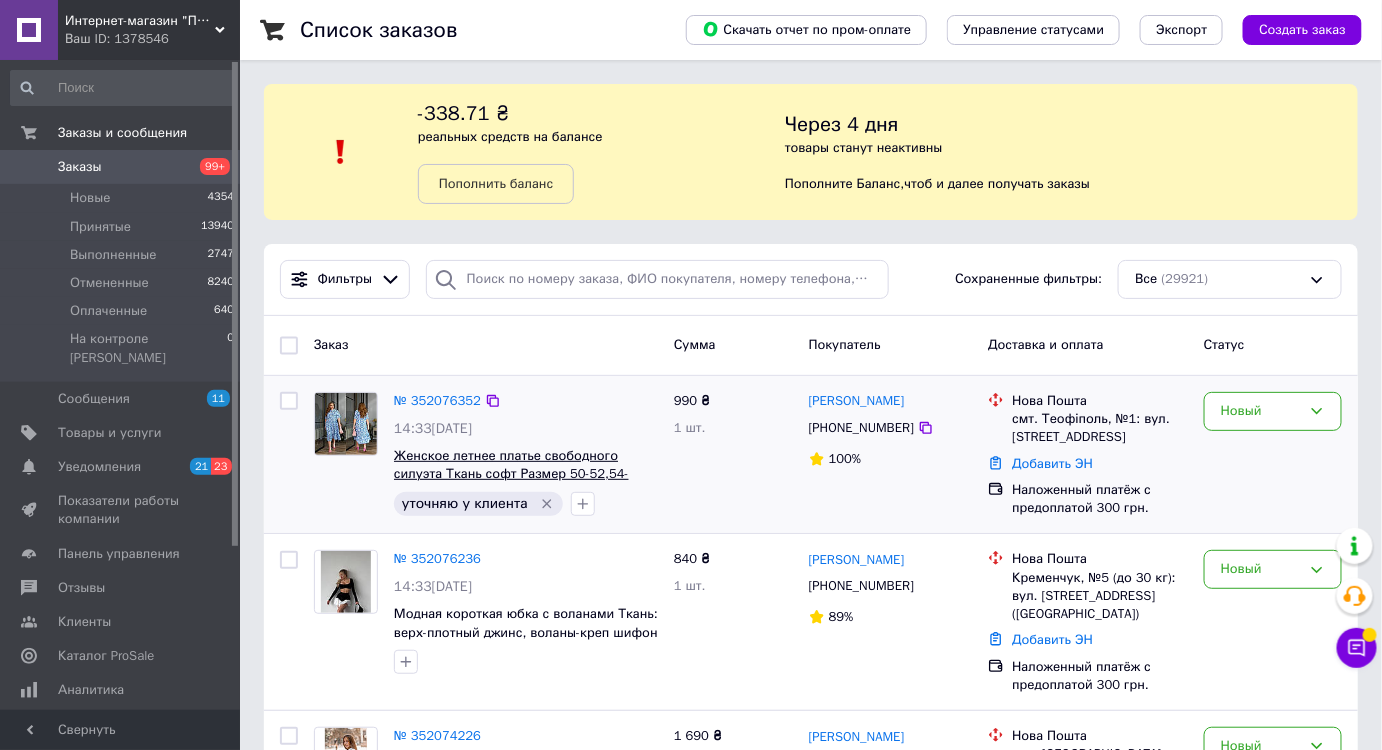 click on "Женское летнее платье свободного силуэта Ткань софт  Размер 50-52,54-56,58-60,62-64" at bounding box center [511, 474] 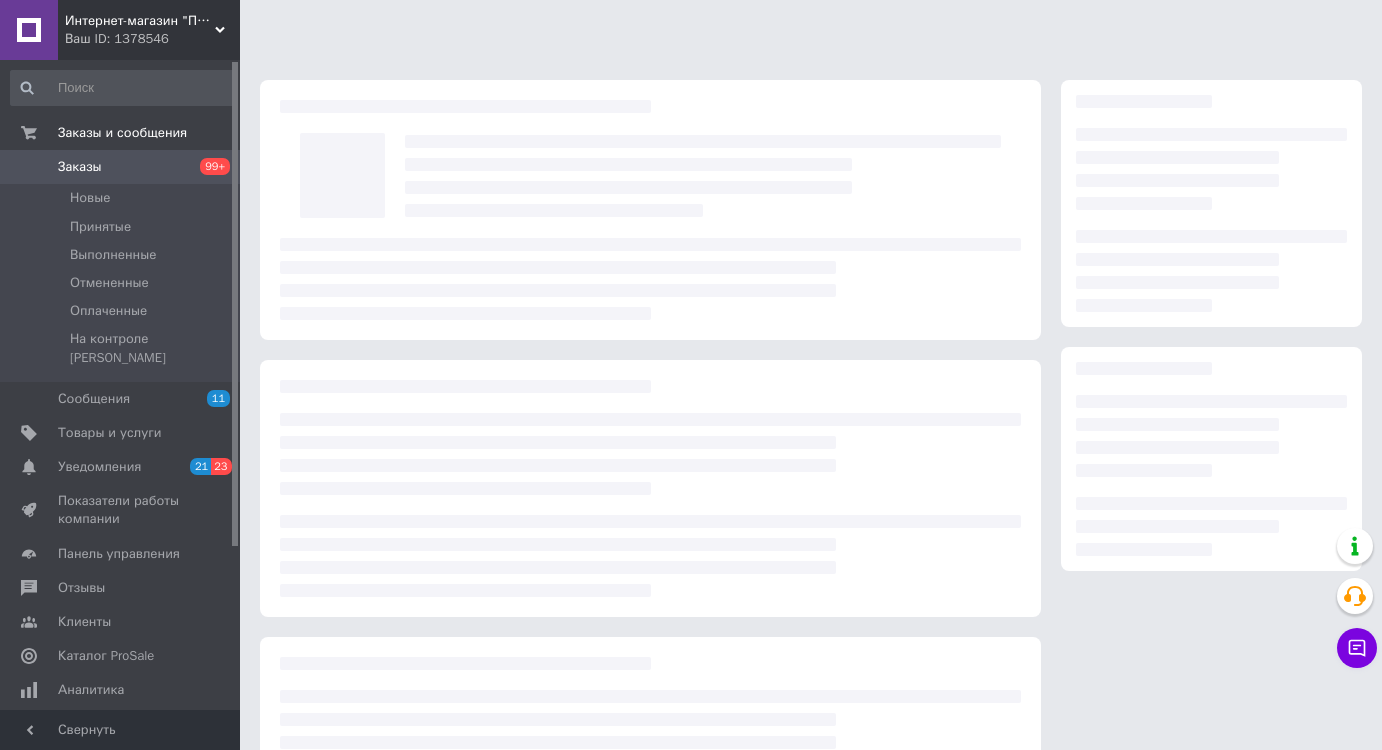 scroll, scrollTop: 0, scrollLeft: 0, axis: both 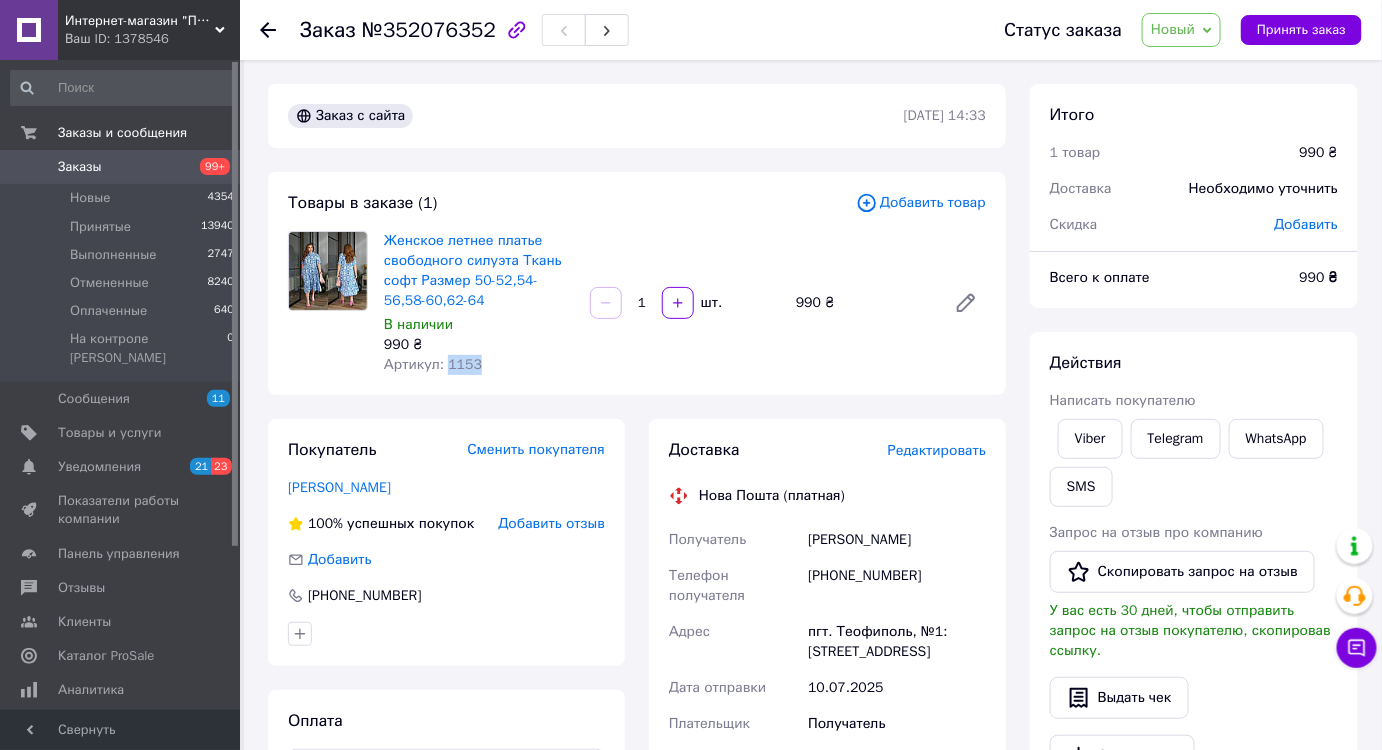 drag, startPoint x: 443, startPoint y: 361, endPoint x: 484, endPoint y: 368, distance: 41.59327 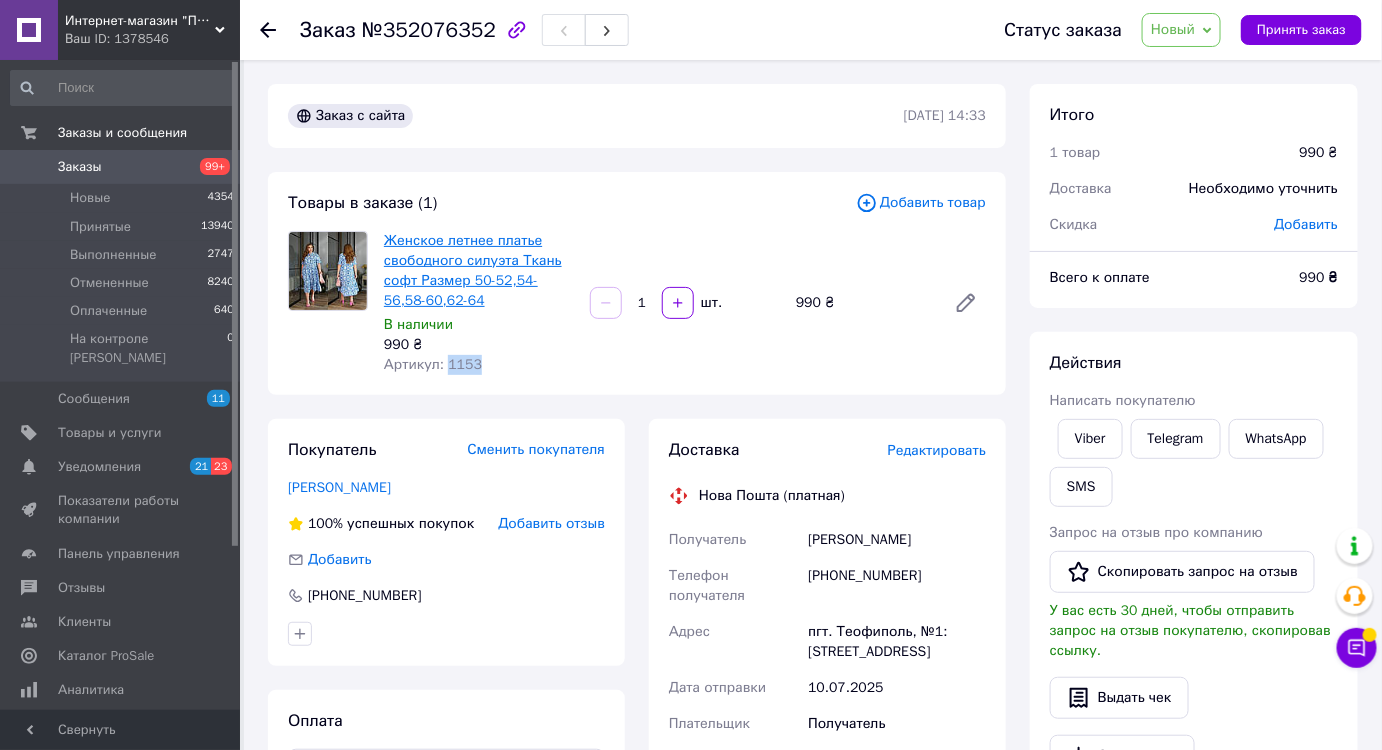 click on "Женское летнее платье свободного силуэта Ткань софт  Размер 50-52,54-56,58-60,62-64" at bounding box center [473, 270] 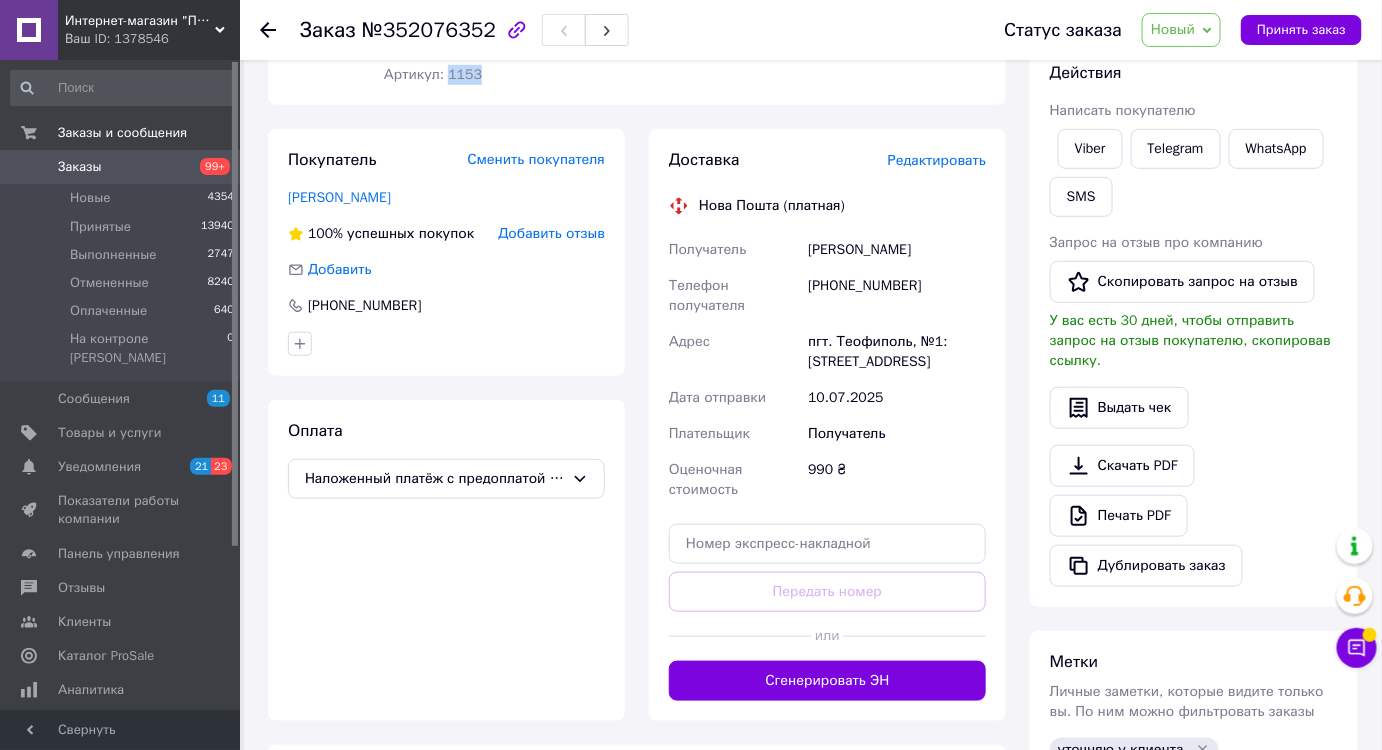 scroll, scrollTop: 636, scrollLeft: 0, axis: vertical 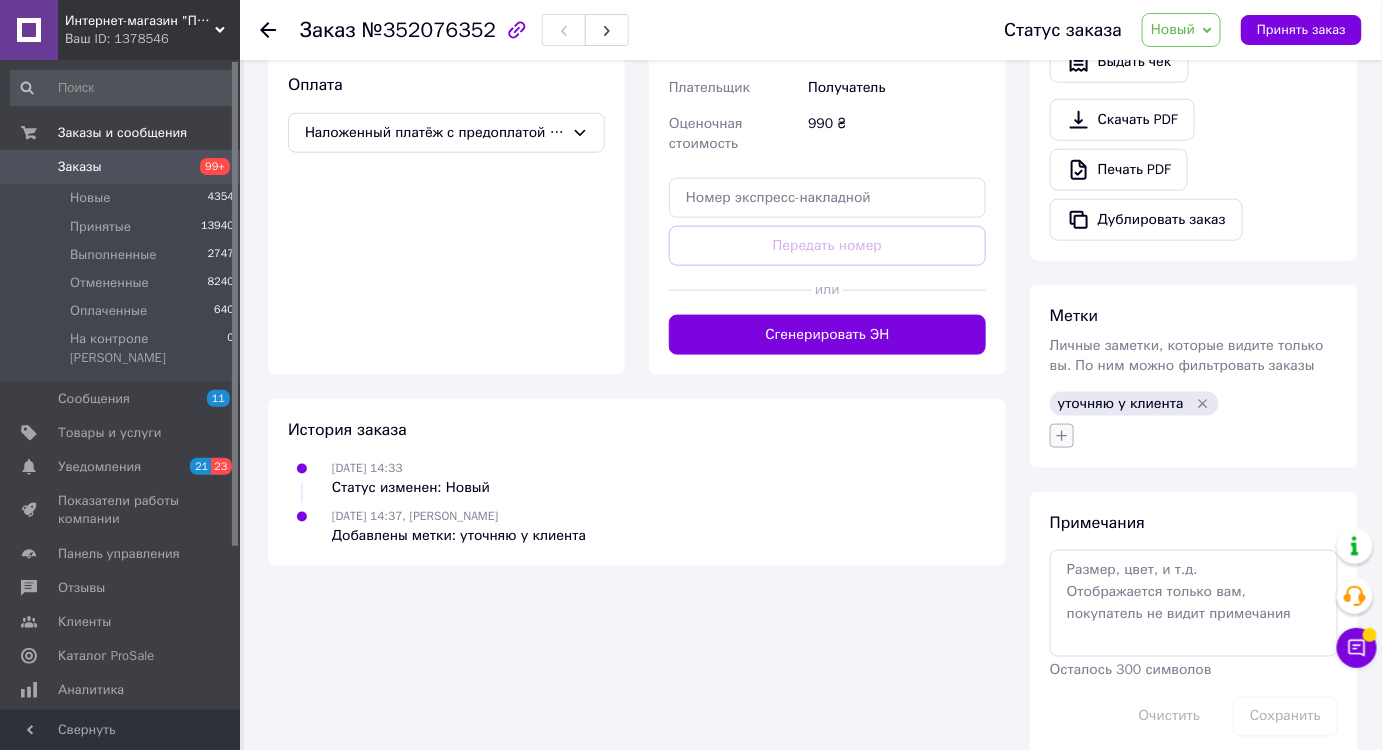 click at bounding box center (1062, 436) 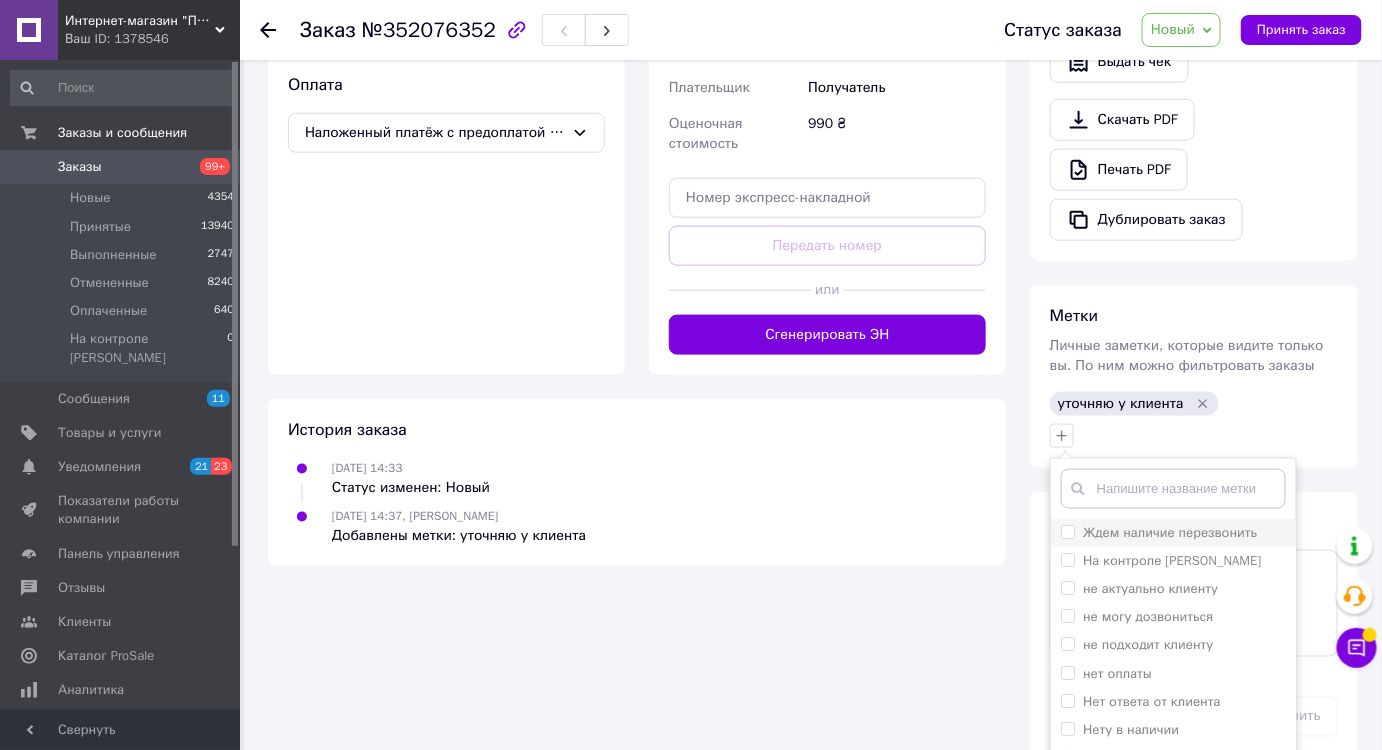 scroll, scrollTop: 744, scrollLeft: 0, axis: vertical 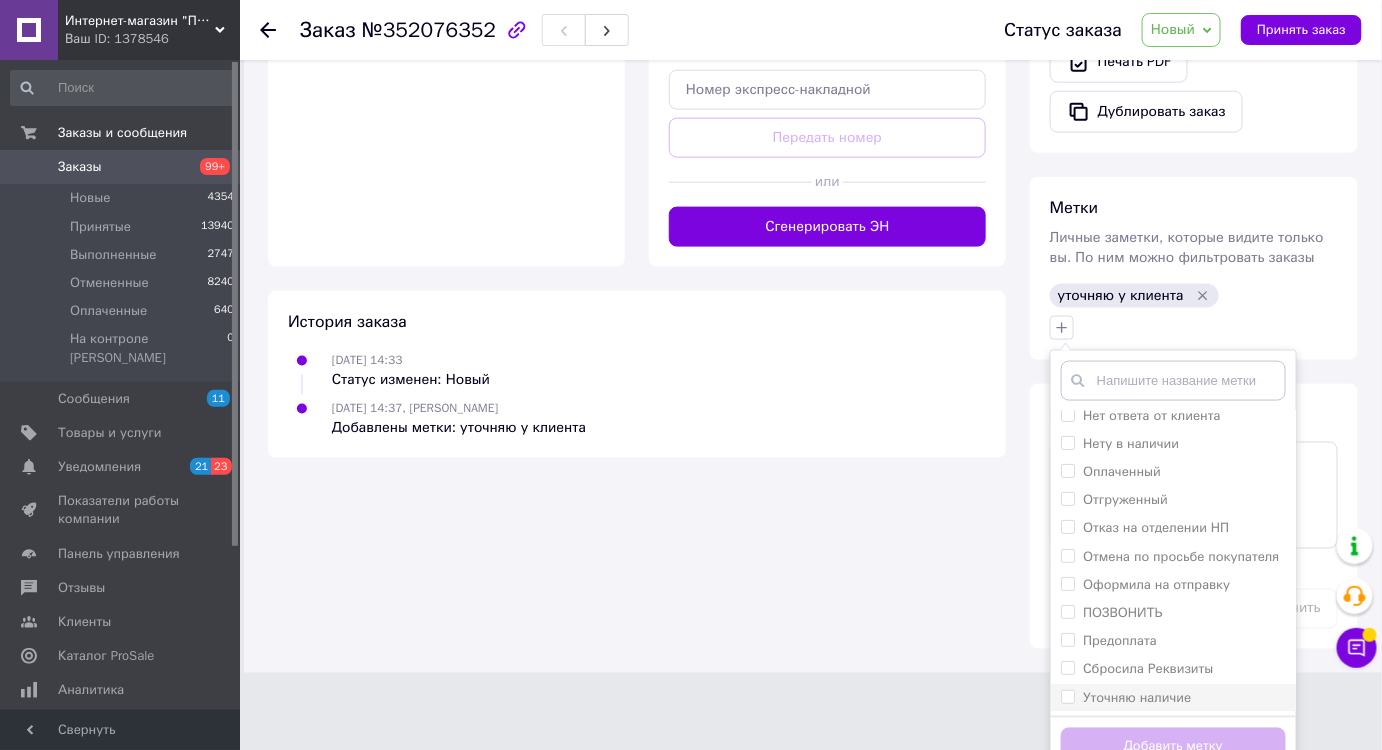click on "Уточняю наличие" at bounding box center (1137, 697) 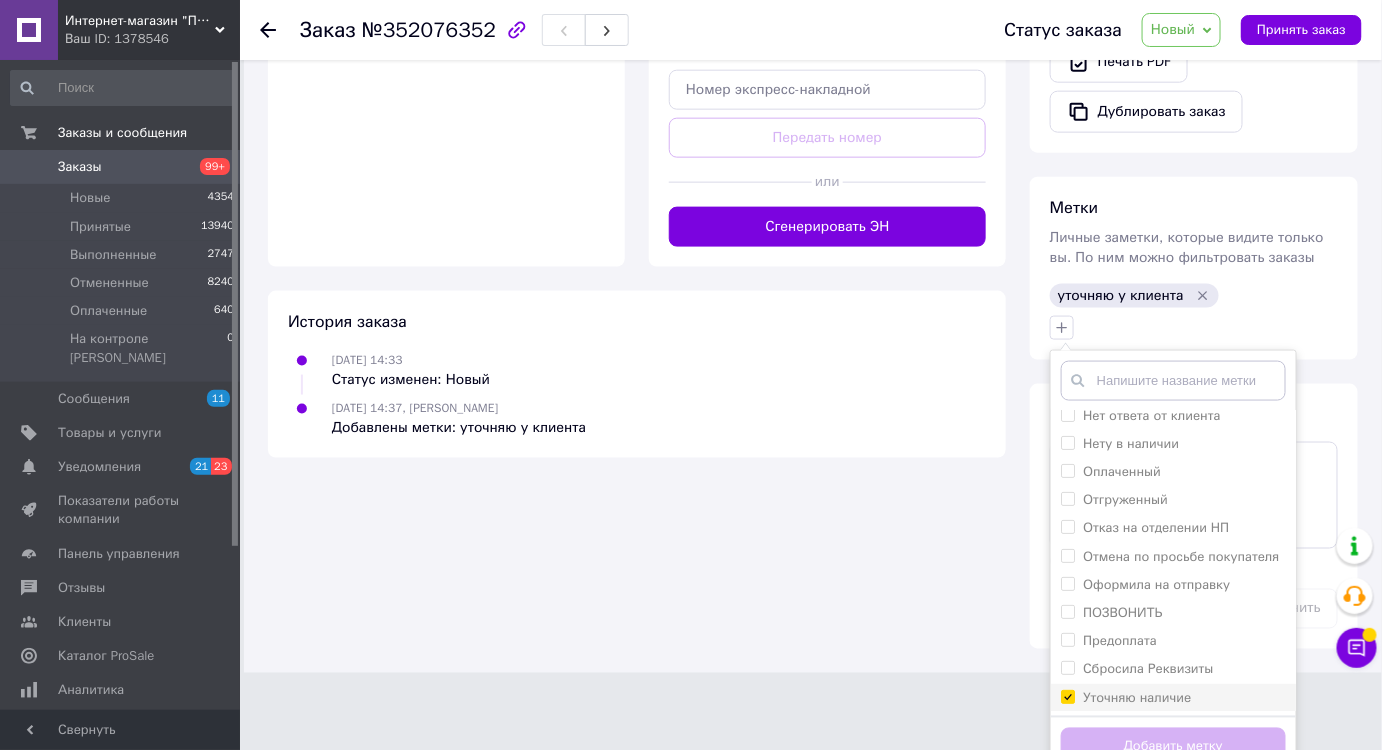 checkbox on "true" 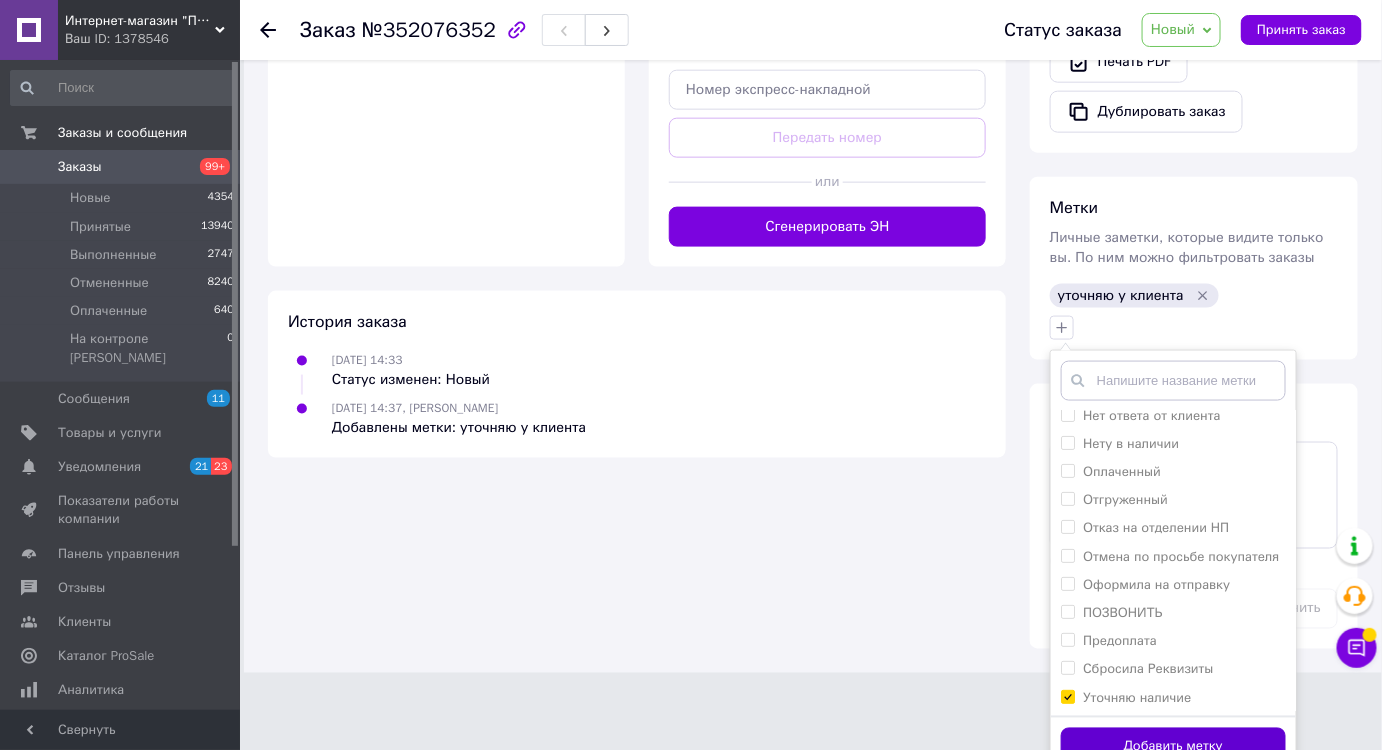 click on "Добавить метку" at bounding box center (1173, 747) 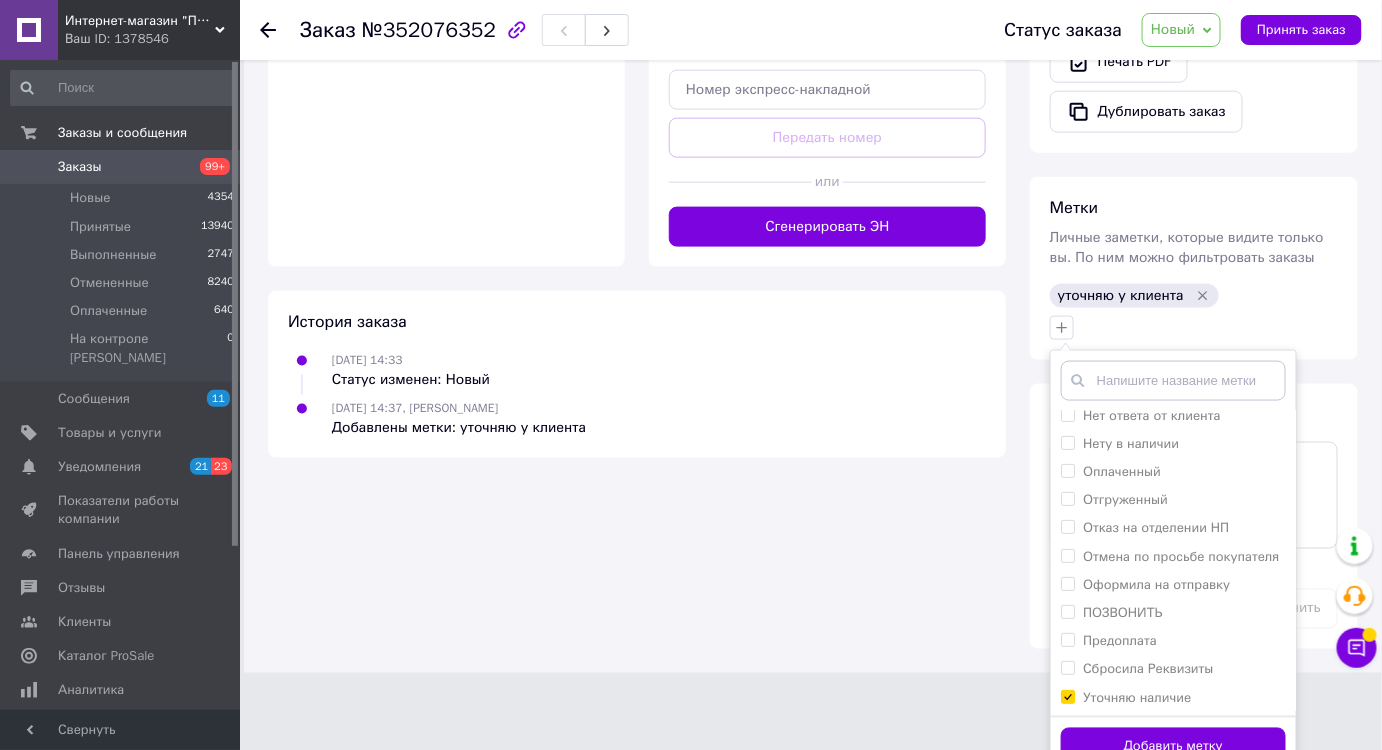 scroll, scrollTop: 642, scrollLeft: 0, axis: vertical 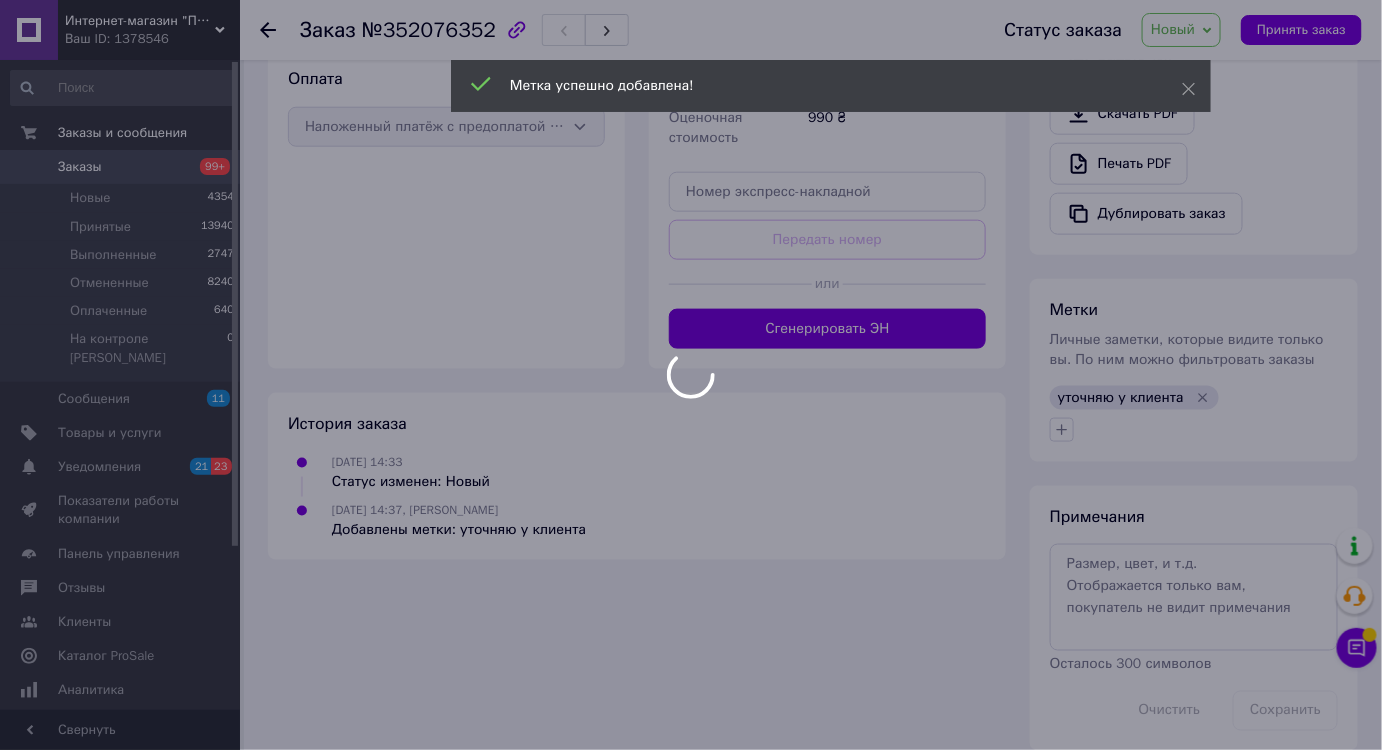 click on "Интернет-магазин "Подружки" Ваш ID: 1378546 Сайт Интернет-магазин "Подружки" Кабинет покупателя Проверить состояние системы Страница на портале Справка Выйти Заказы и сообщения Заказы 99+ Новые 4354 Принятые 13940 Выполненные 2747 Отмененные 8240 Оплаченные 640 На контроле Наташа 0 Сообщения 11 Товары и услуги Уведомления 21 23 Показатели работы компании Панель управления Отзывы Клиенты Каталог ProSale Аналитика Инструменты вебмастера и SEO Управление сайтом Кошелек компании Маркет Настройки Тарифы и счета Prom топ Свернуть 1" at bounding box center (691, 66) 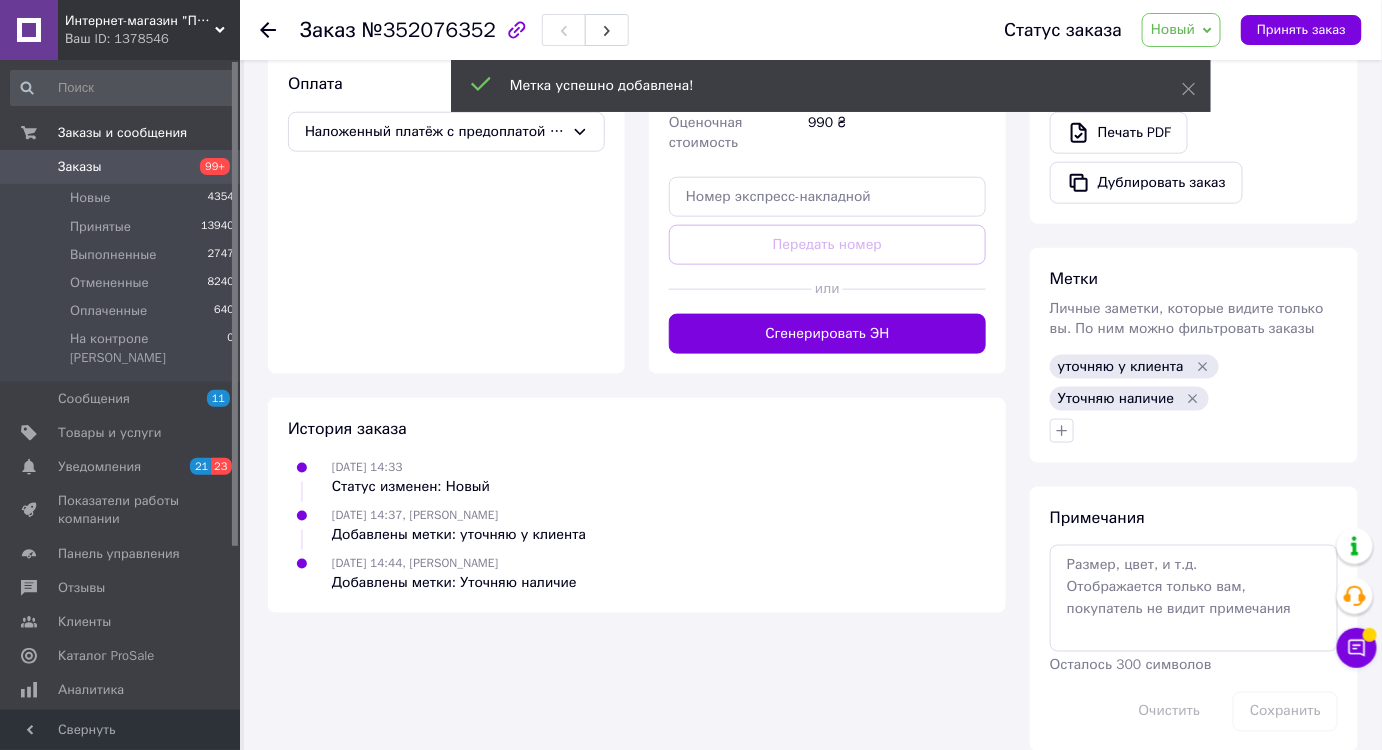 scroll, scrollTop: 674, scrollLeft: 0, axis: vertical 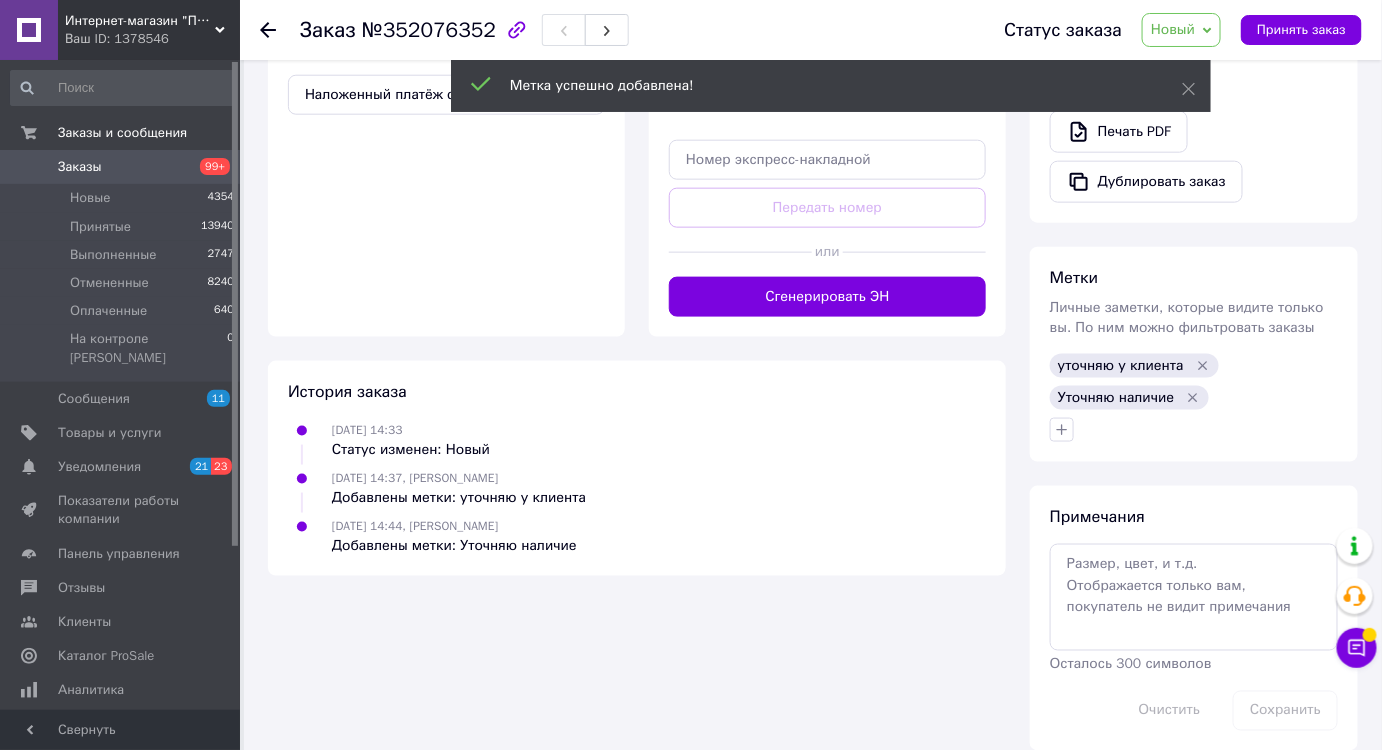 click on "Заказы" at bounding box center [80, 167] 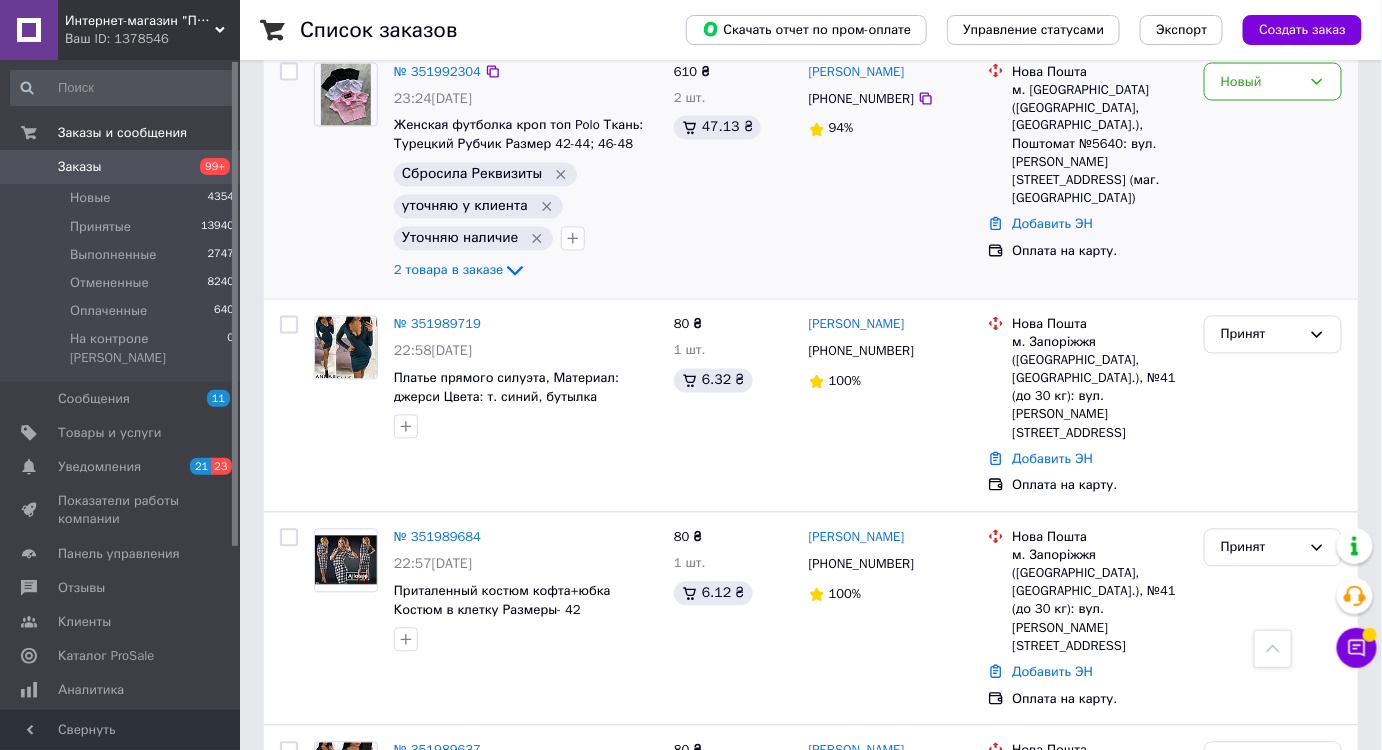 scroll, scrollTop: 1181, scrollLeft: 0, axis: vertical 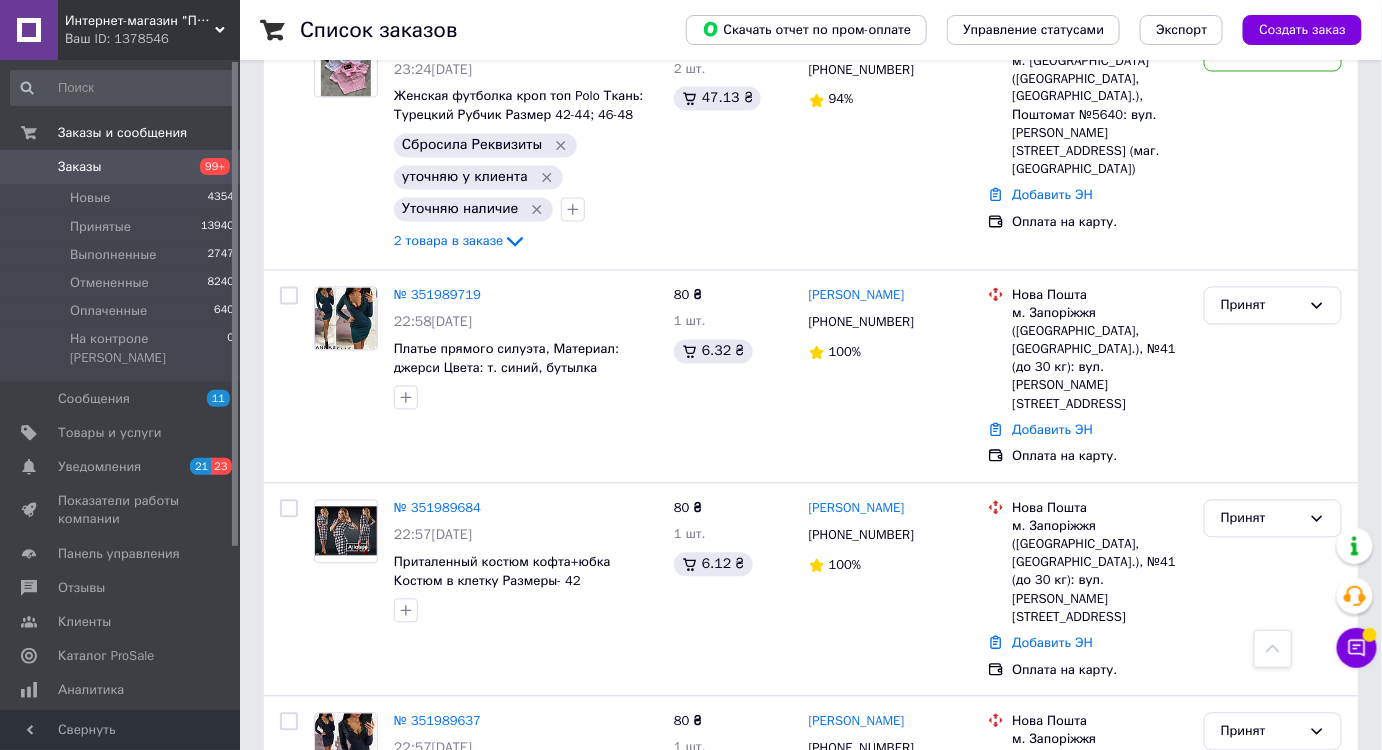 drag, startPoint x: 73, startPoint y: 174, endPoint x: 394, endPoint y: 265, distance: 333.6495 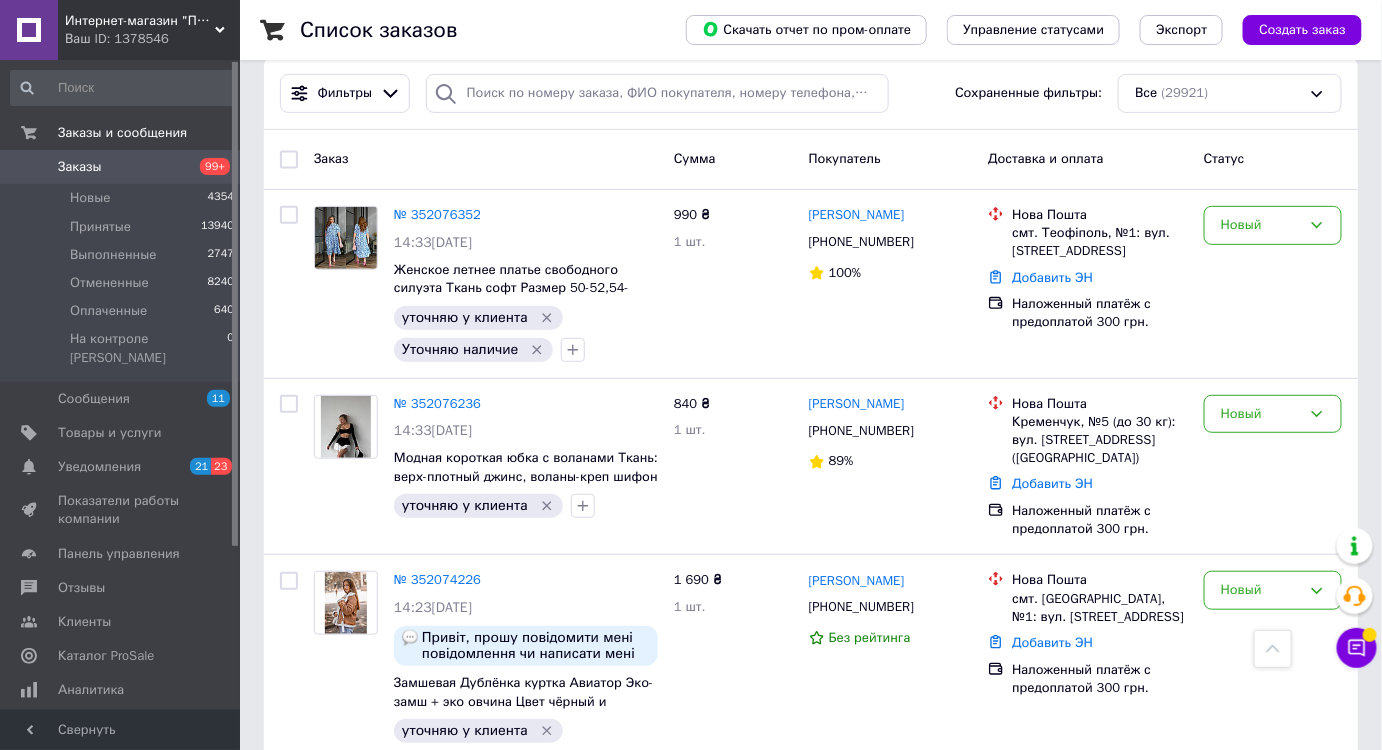 scroll, scrollTop: 181, scrollLeft: 0, axis: vertical 